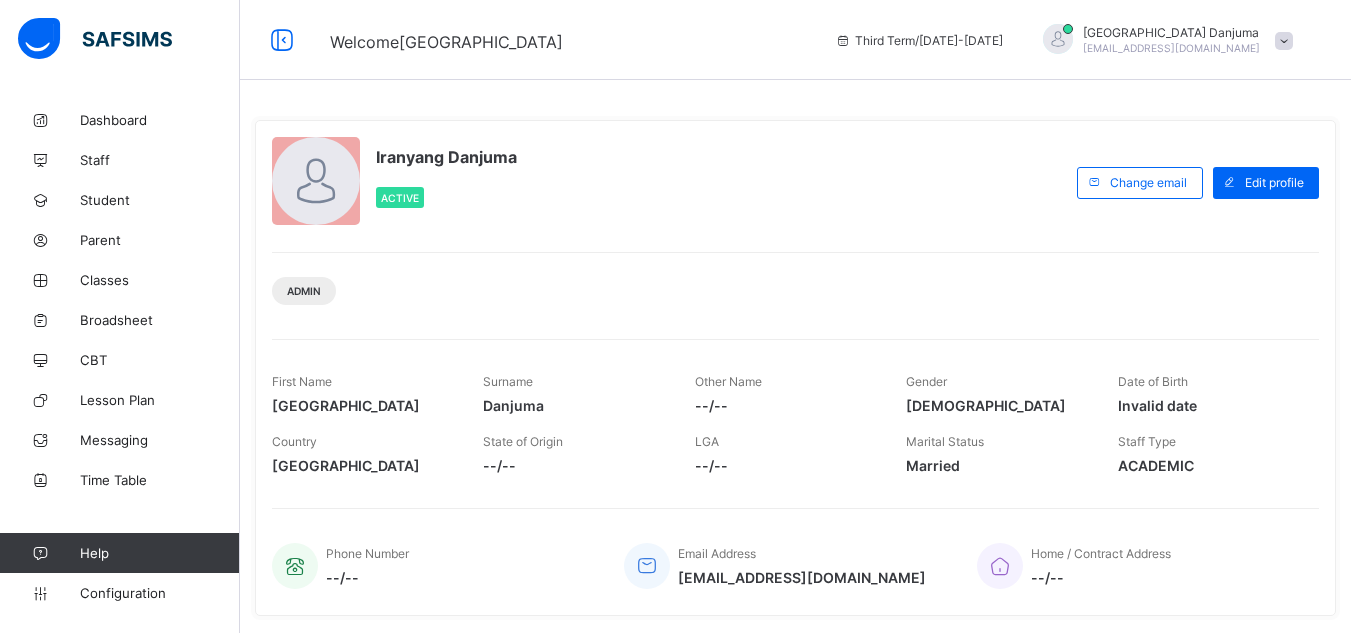 scroll, scrollTop: 0, scrollLeft: 0, axis: both 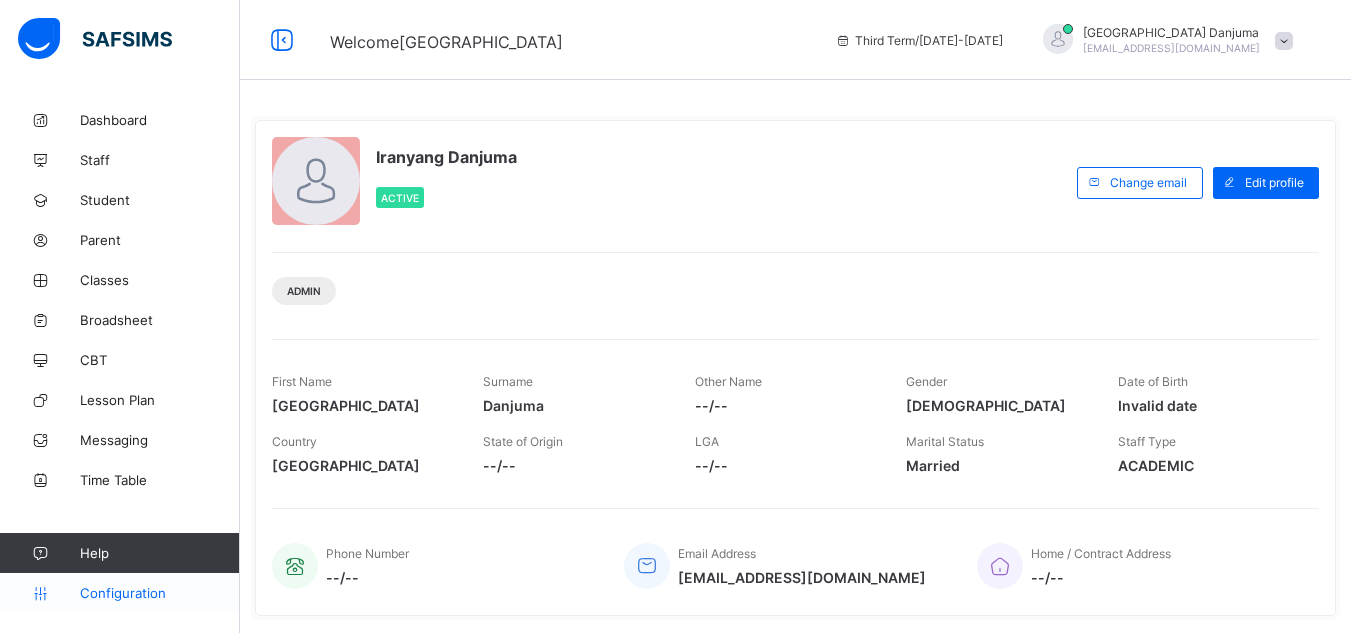 click on "Configuration" at bounding box center [159, 593] 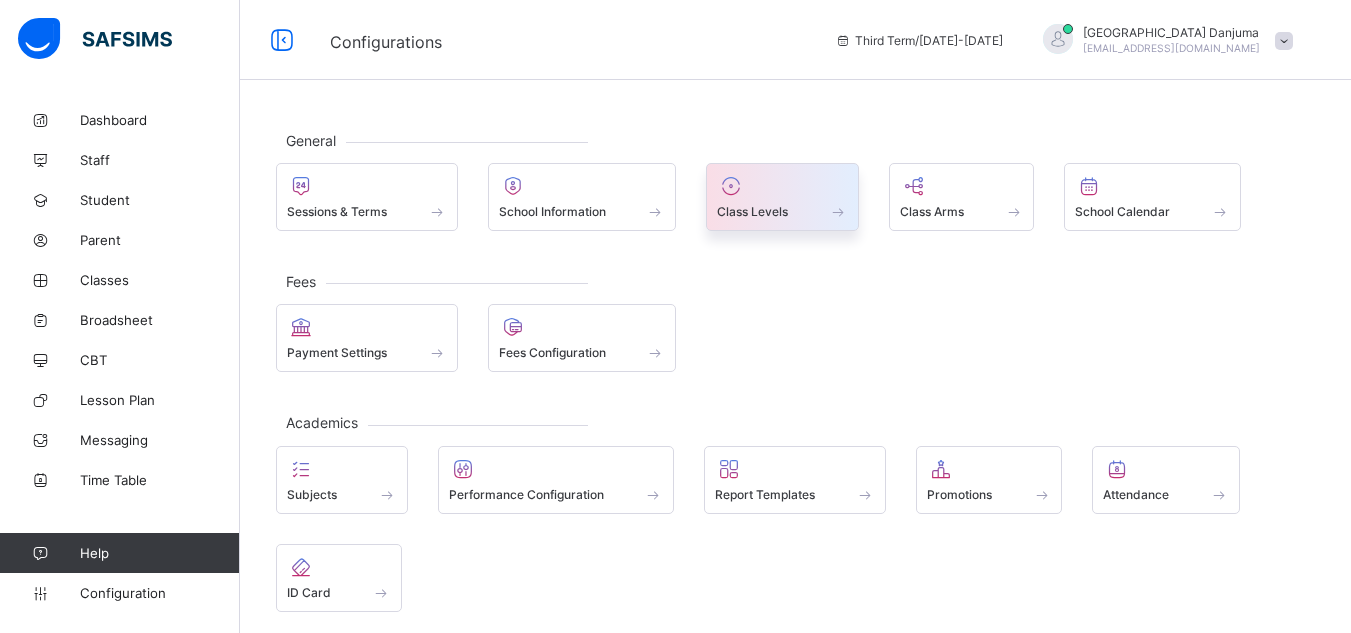 click on "Class Levels" at bounding box center (752, 211) 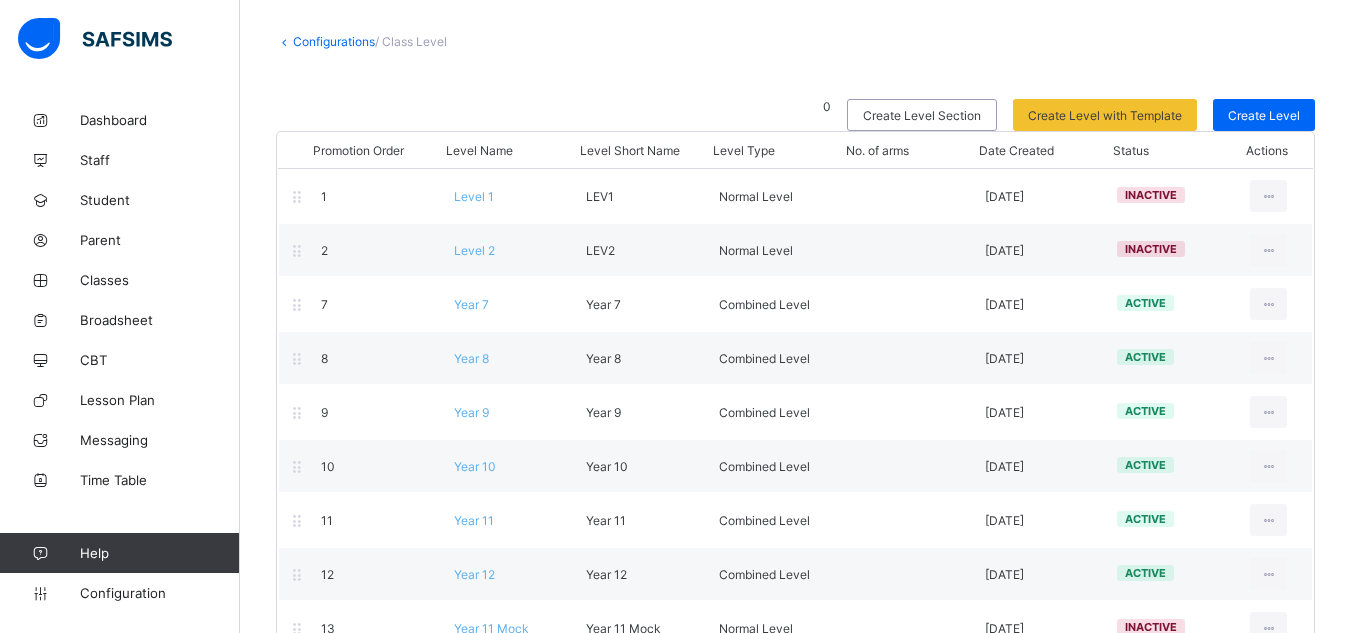 scroll, scrollTop: 94, scrollLeft: 0, axis: vertical 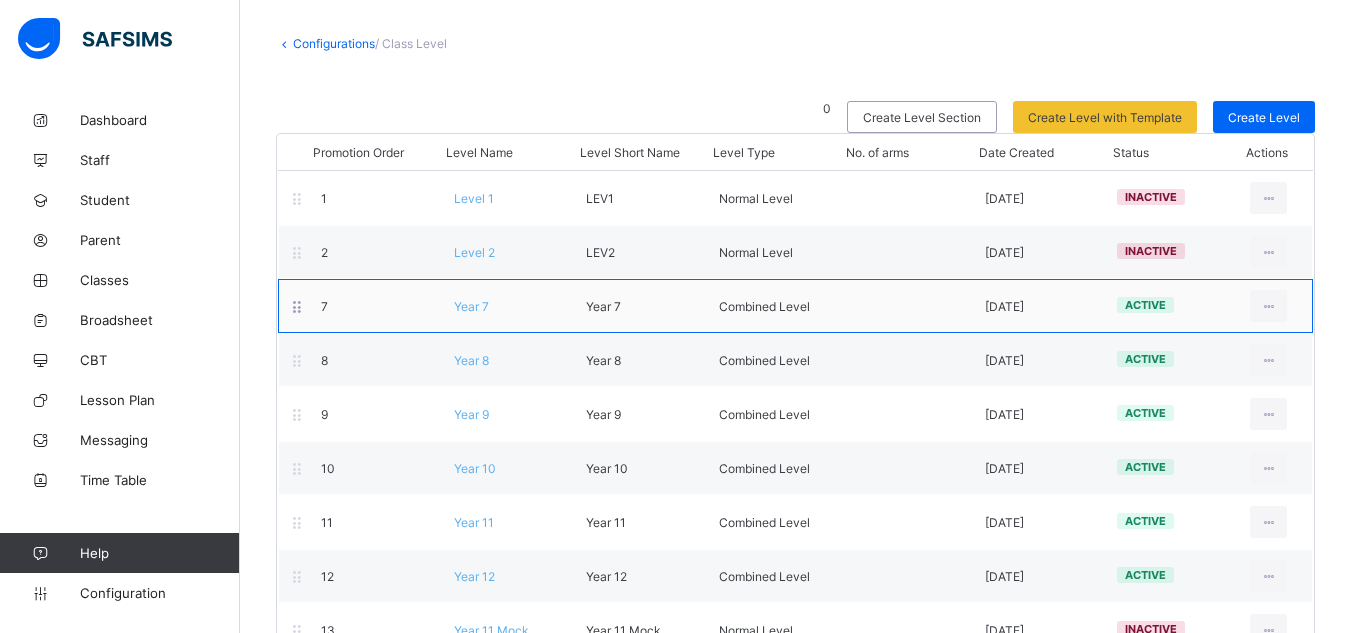 click on "Year 7" at bounding box center (471, 306) 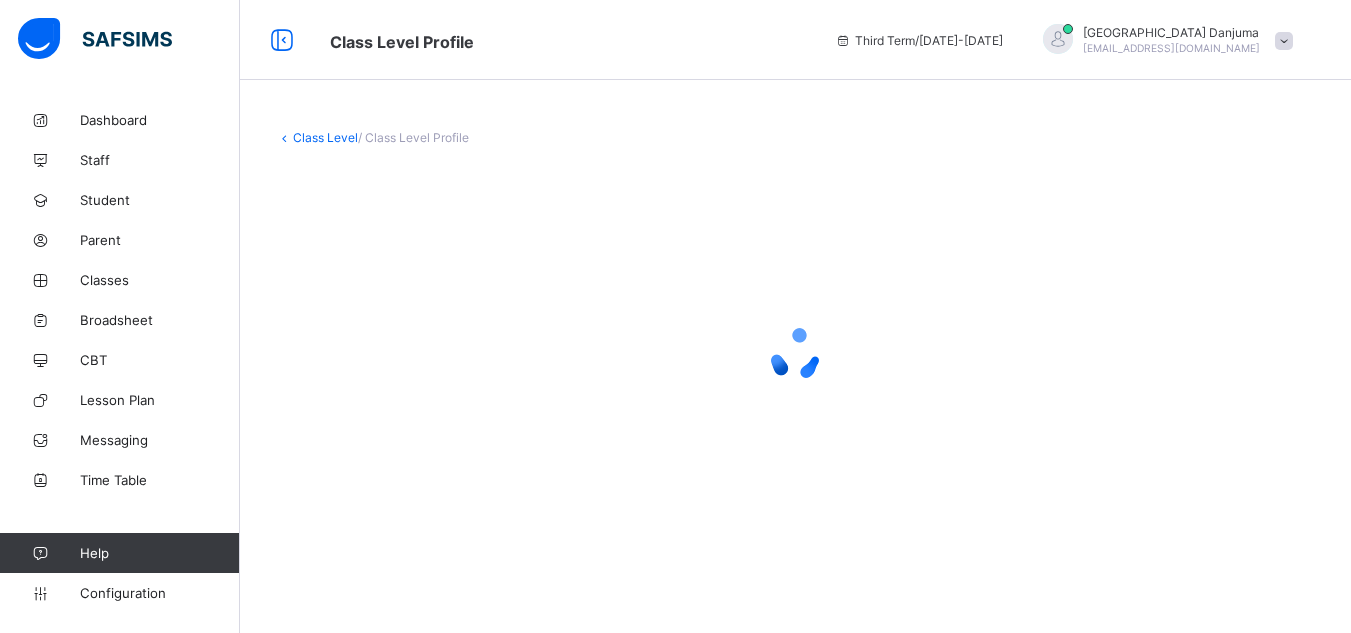 scroll, scrollTop: 0, scrollLeft: 0, axis: both 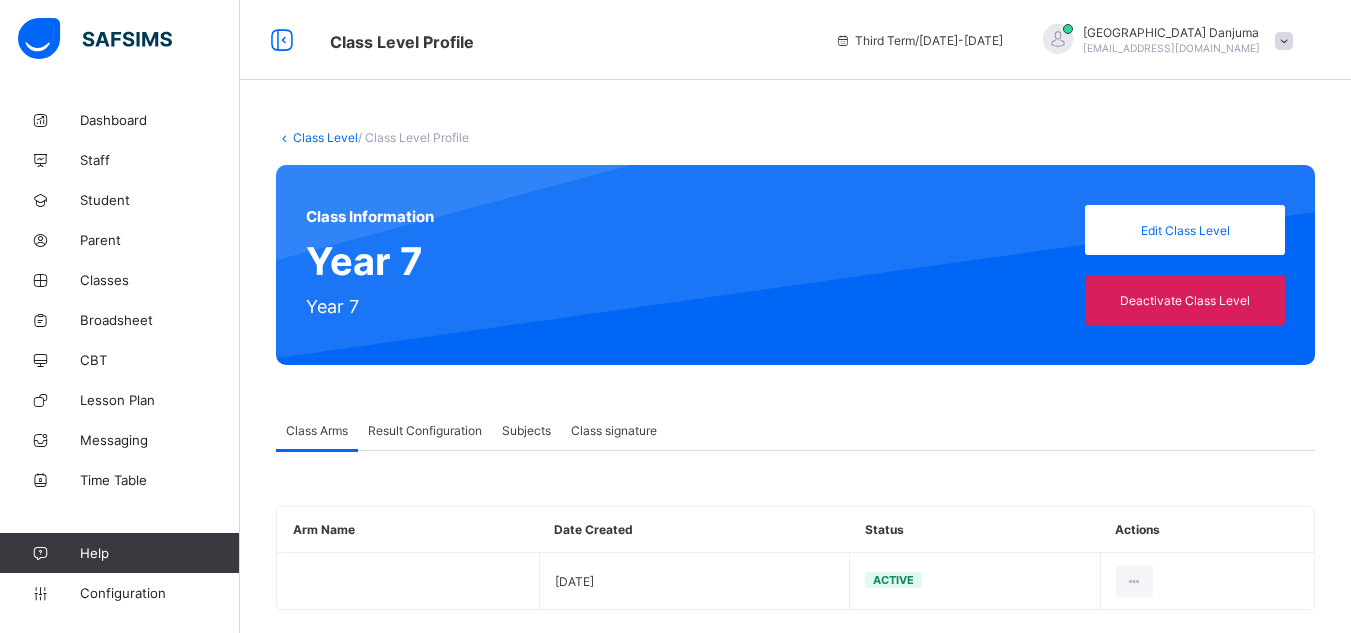 click on "Result Configuration" at bounding box center (425, 430) 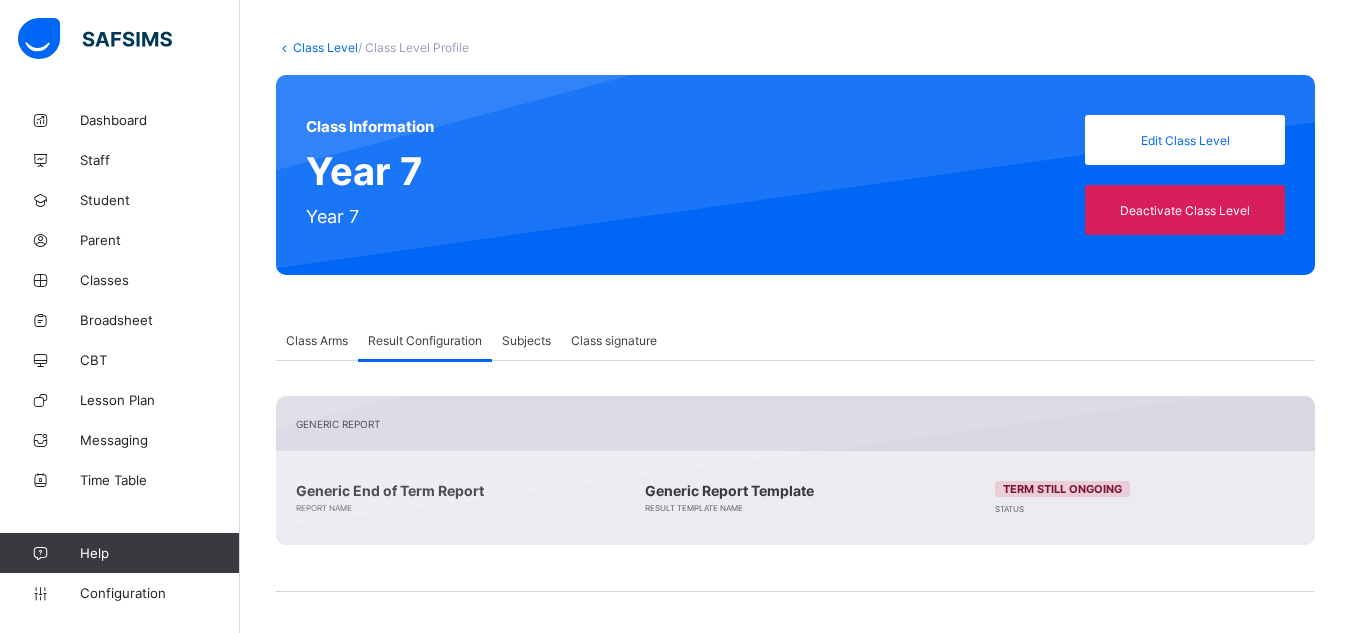 scroll, scrollTop: 307, scrollLeft: 0, axis: vertical 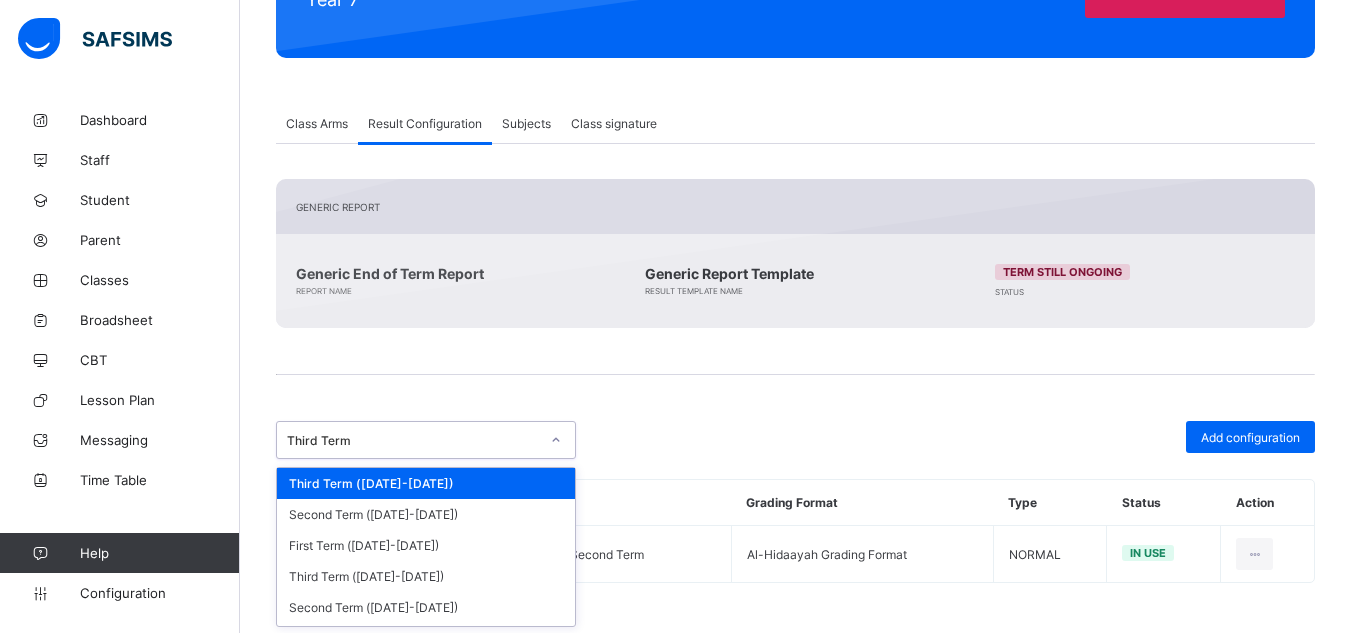 click on "Third Term" at bounding box center [413, 440] 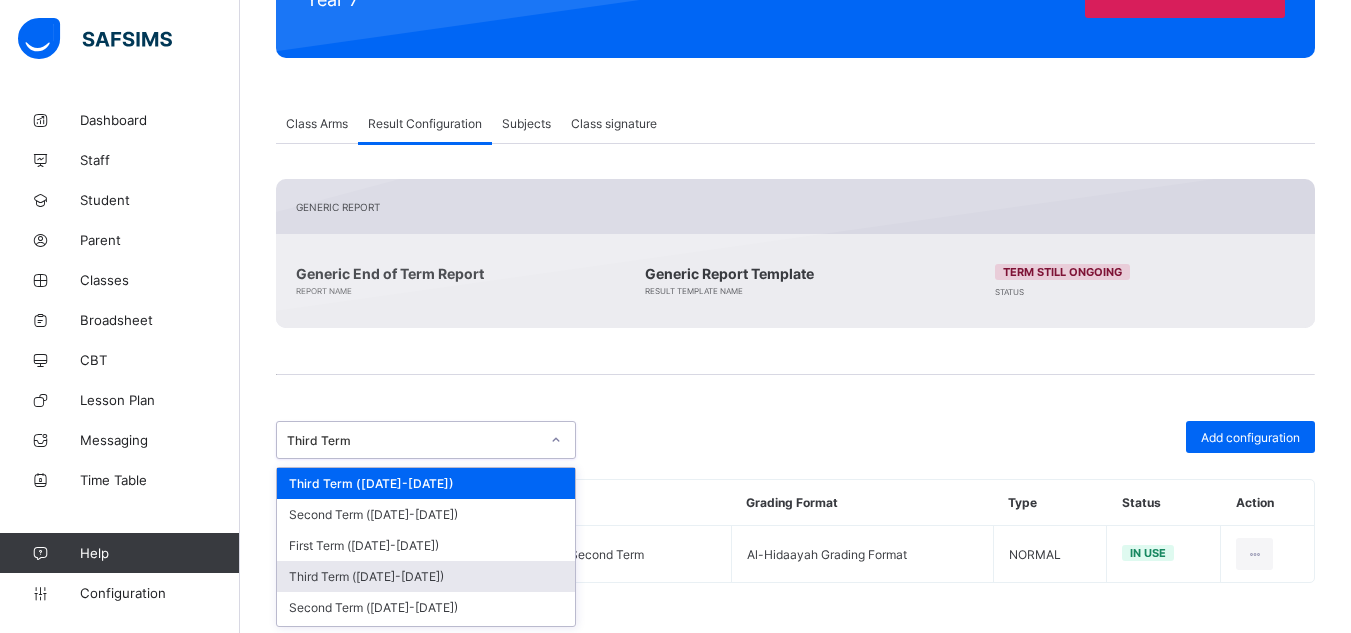 click on "Third Term (2023-2024)" at bounding box center [426, 576] 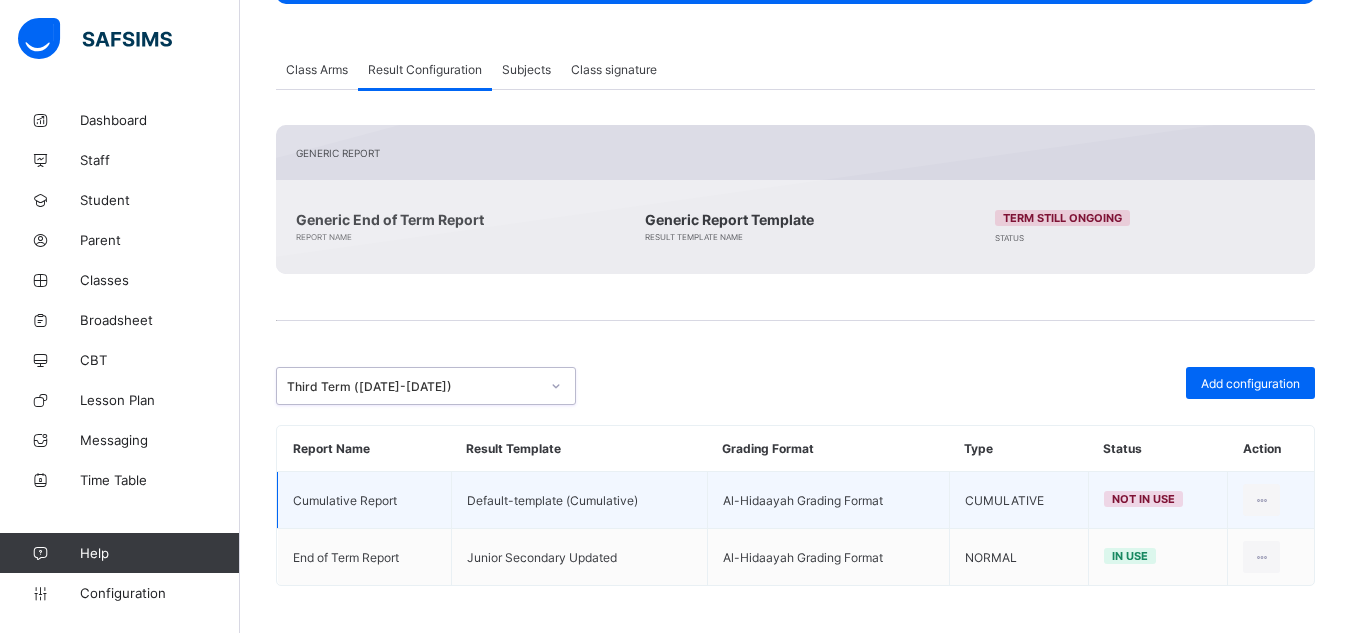 scroll, scrollTop: 360, scrollLeft: 0, axis: vertical 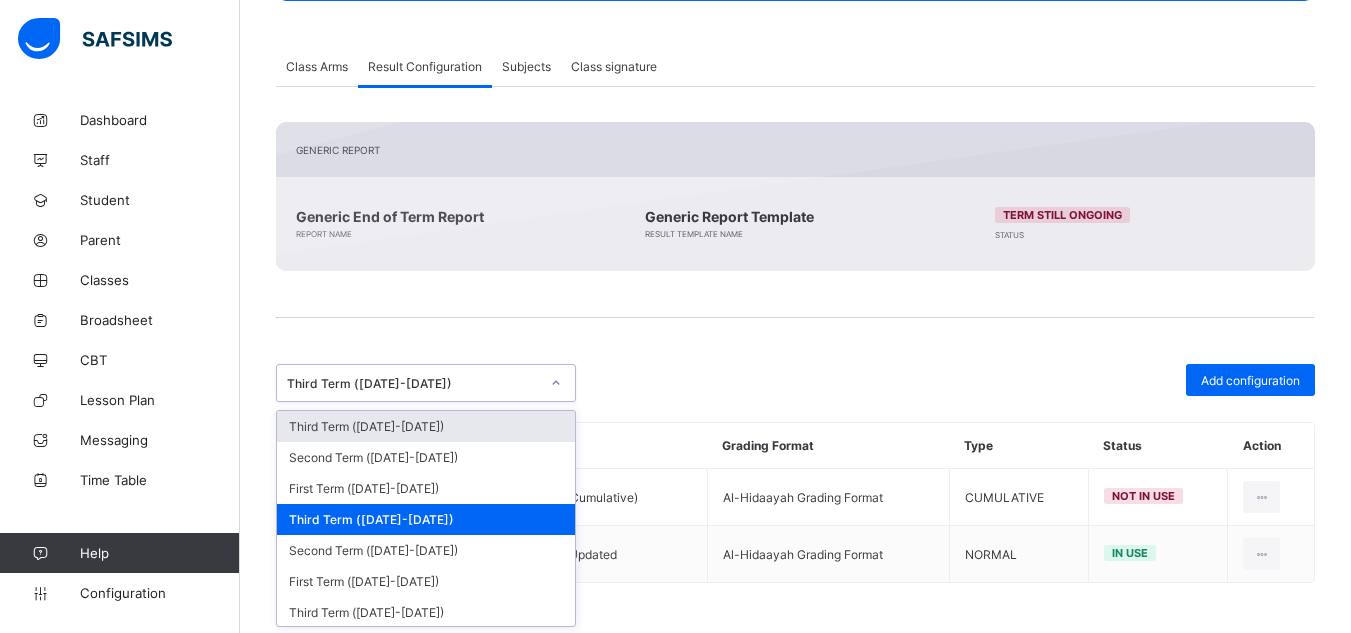click on "Third Term (2023-2024)" at bounding box center [413, 383] 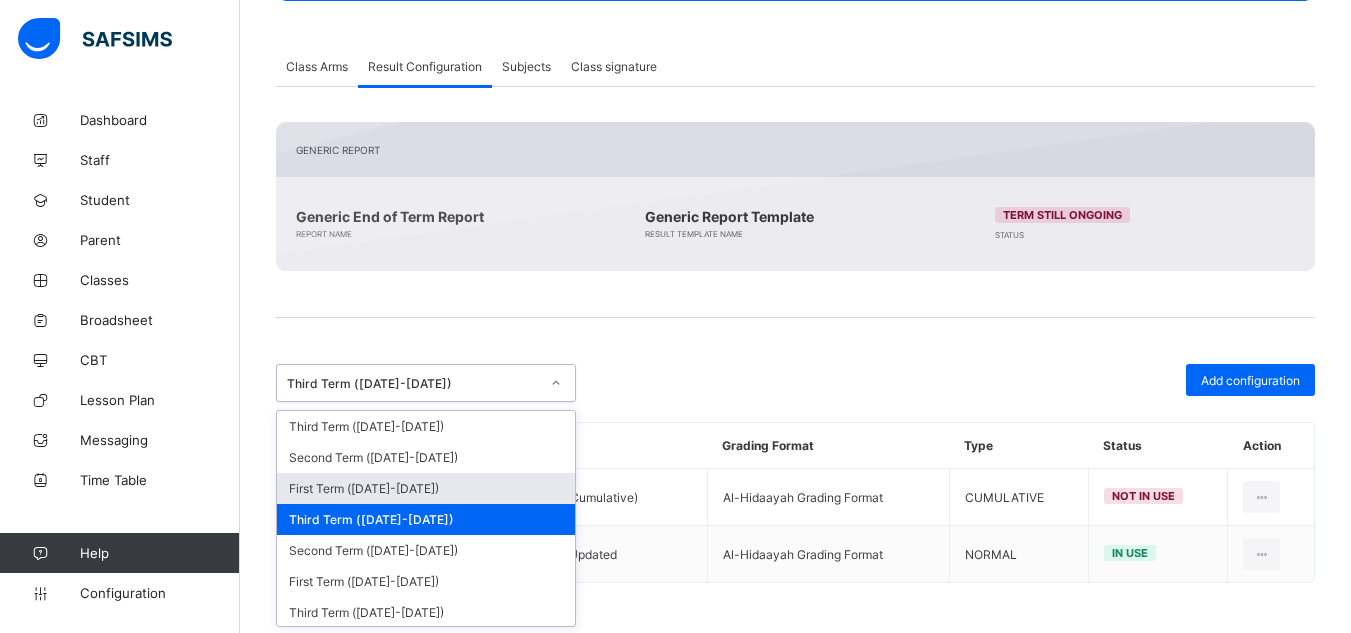 click on "First Term (2024-2025)" at bounding box center (426, 488) 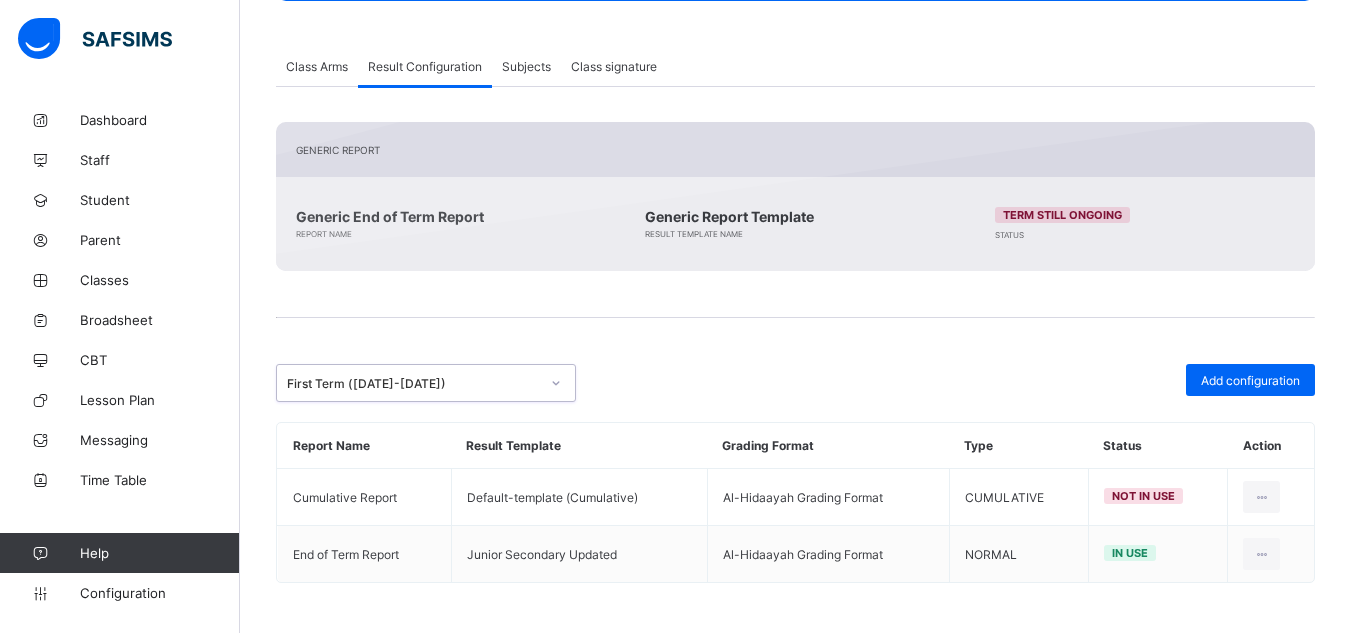 scroll, scrollTop: 364, scrollLeft: 0, axis: vertical 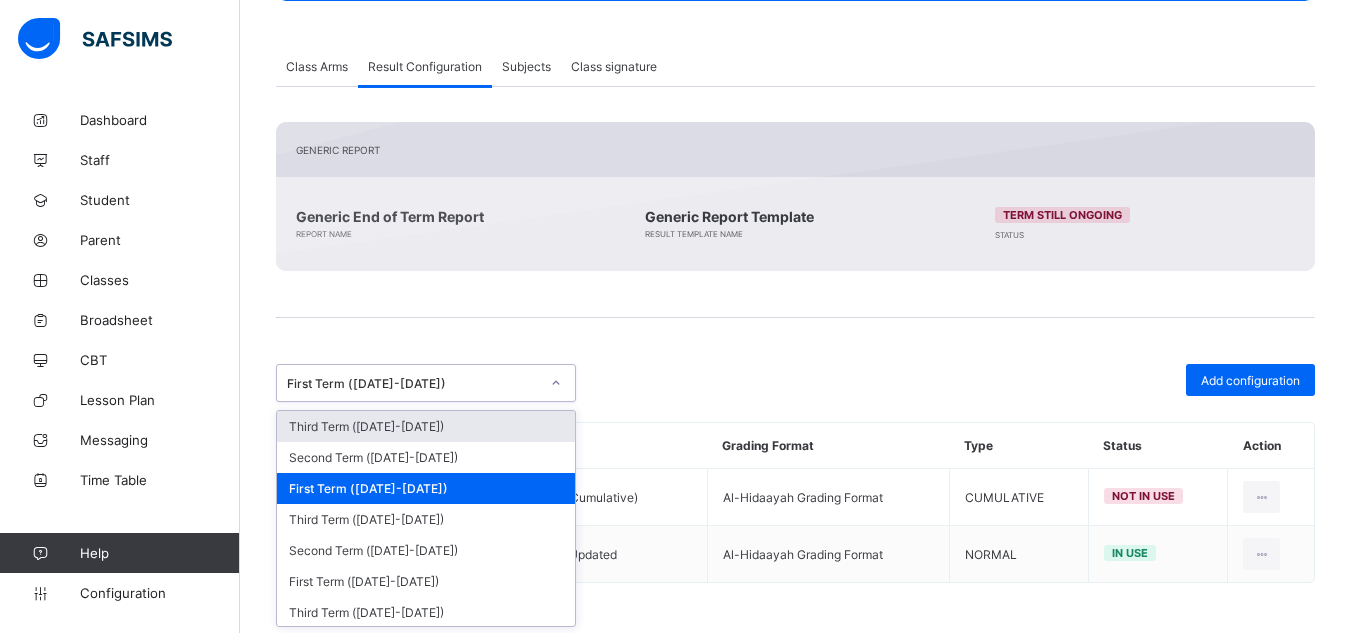 click on "First Term (2024-2025)" at bounding box center [407, 383] 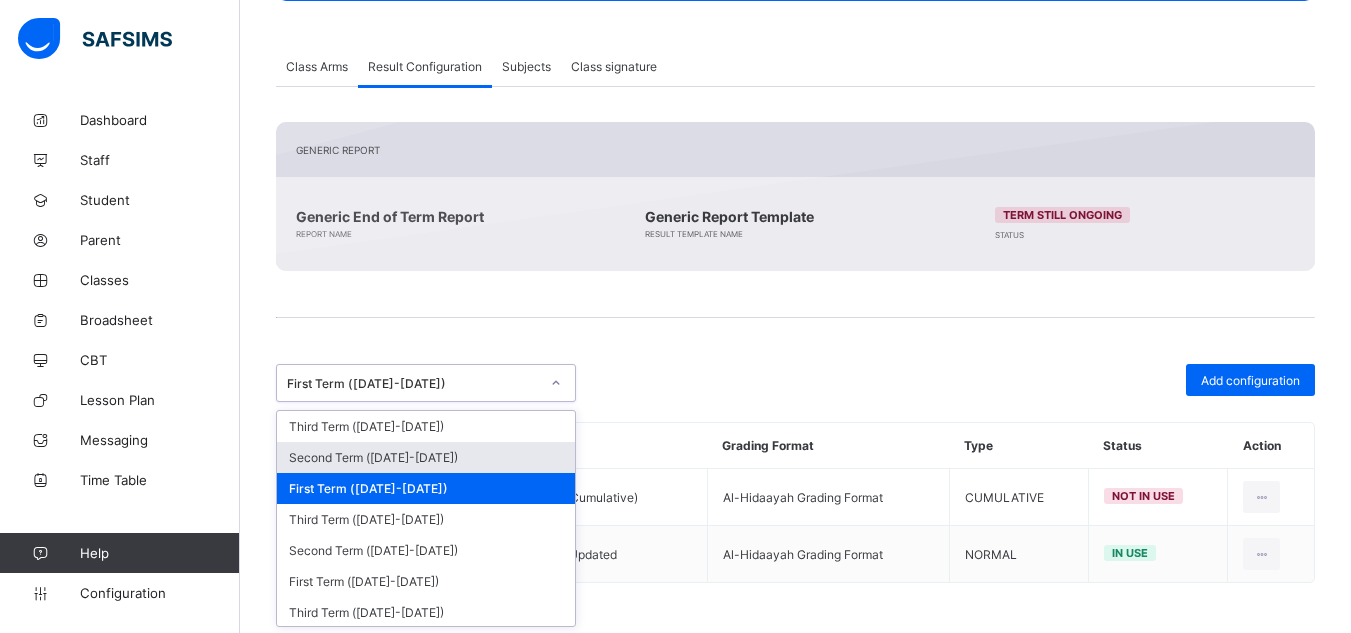 click on "Second Term (2024-2025)" at bounding box center [426, 457] 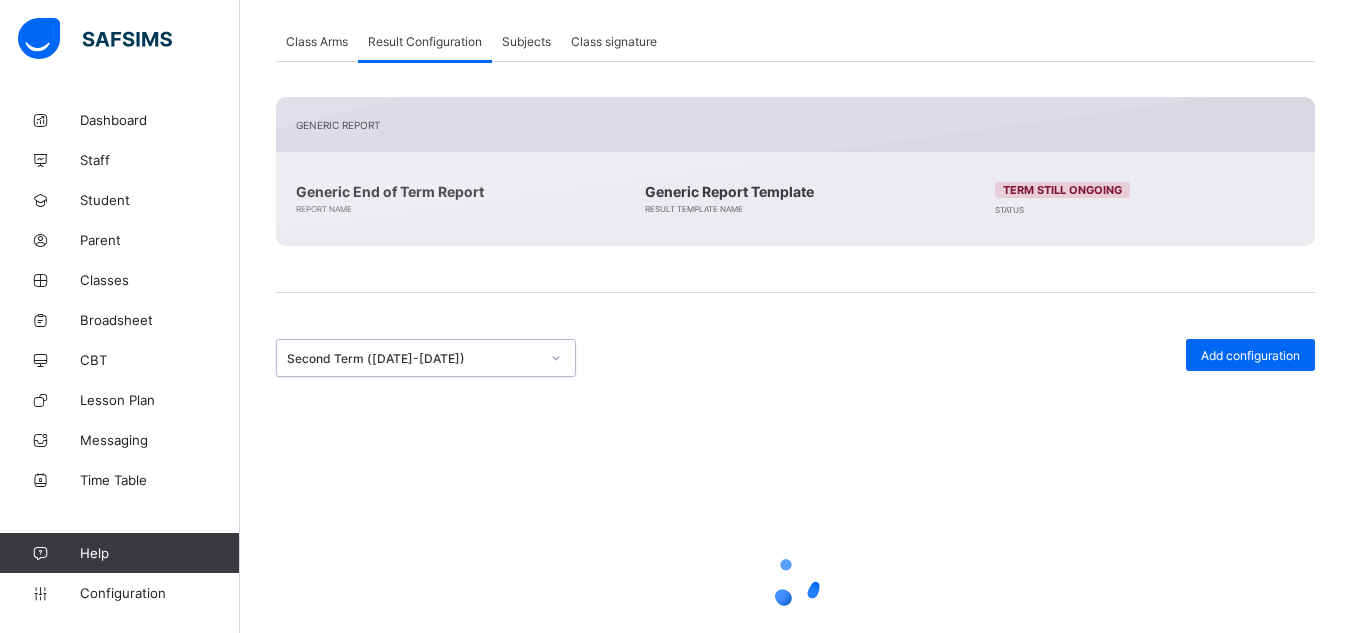 scroll, scrollTop: 307, scrollLeft: 0, axis: vertical 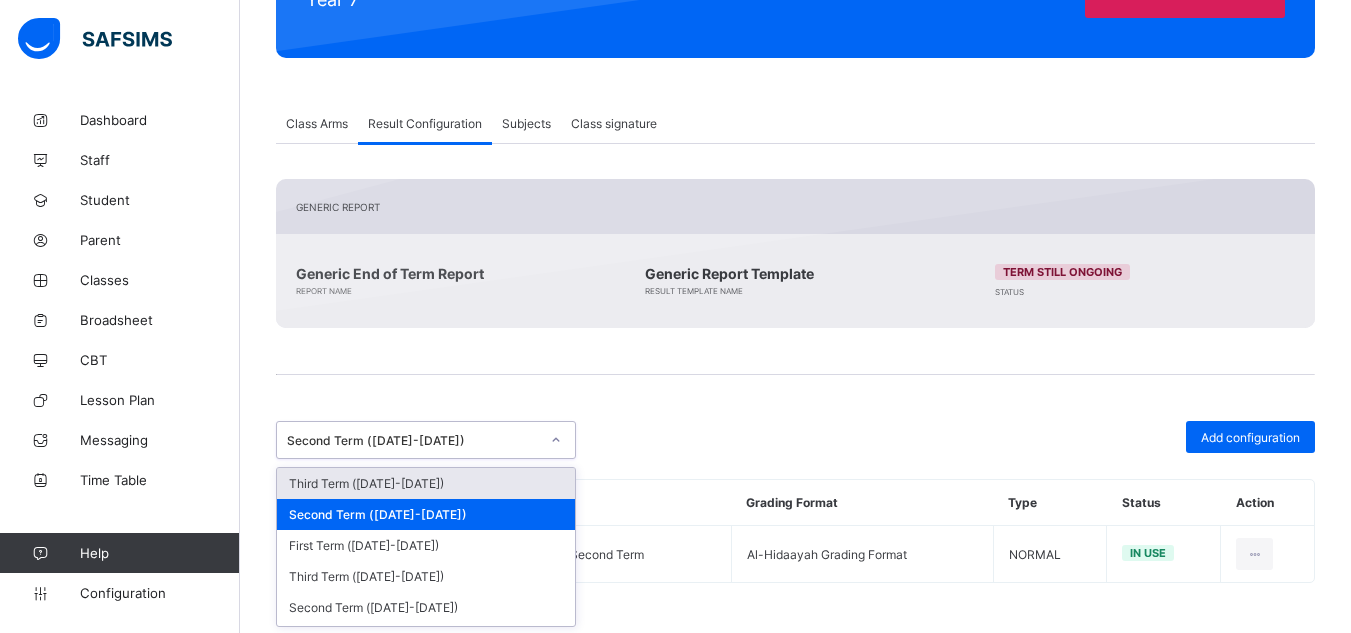click on "Second Term (2024-2025)" at bounding box center (413, 440) 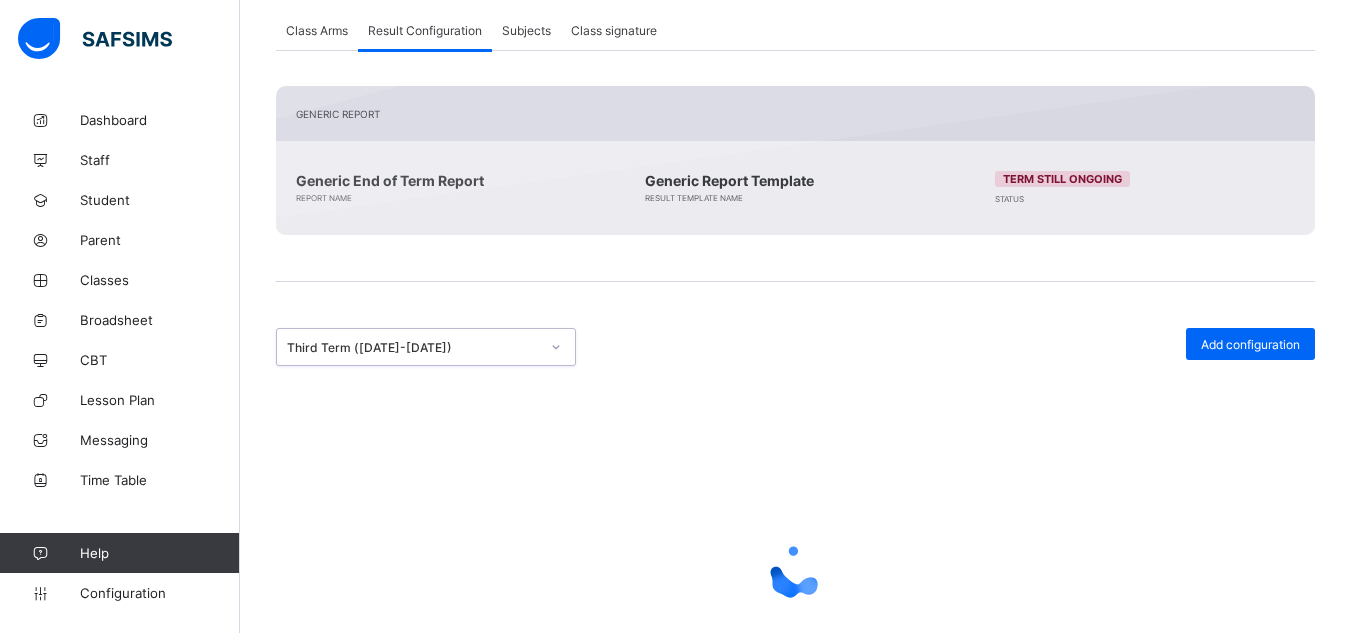 scroll, scrollTop: 307, scrollLeft: 0, axis: vertical 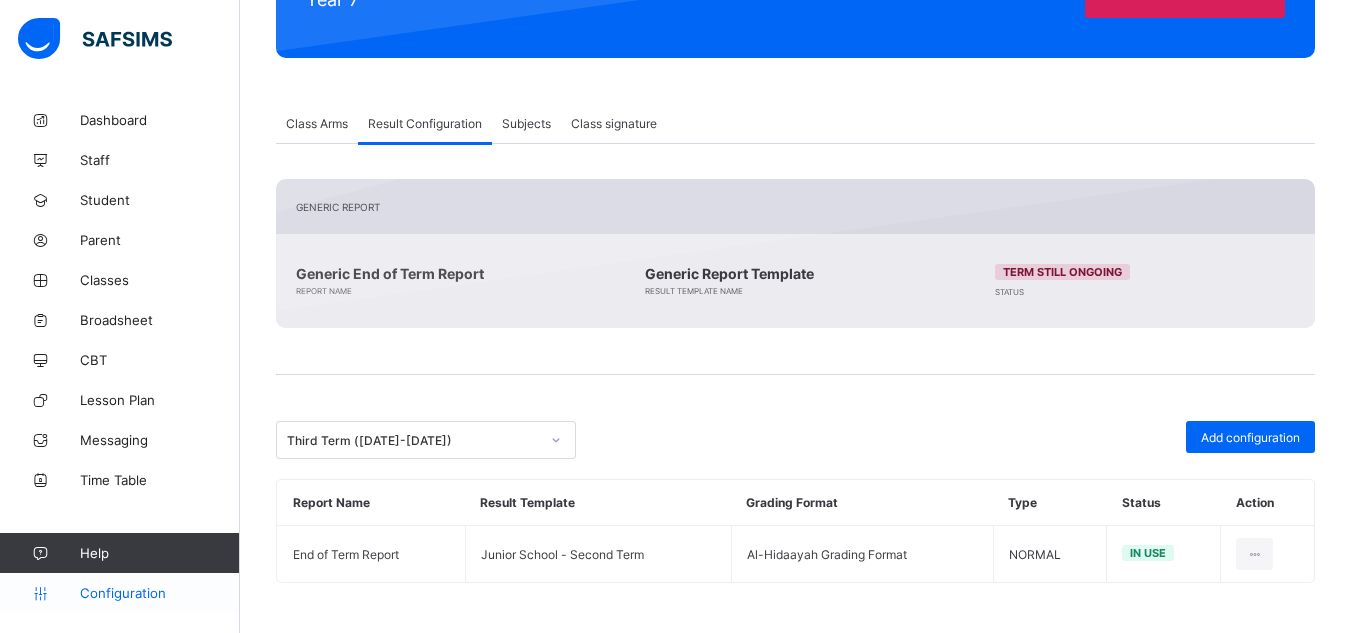 click on "Configuration" at bounding box center (159, 593) 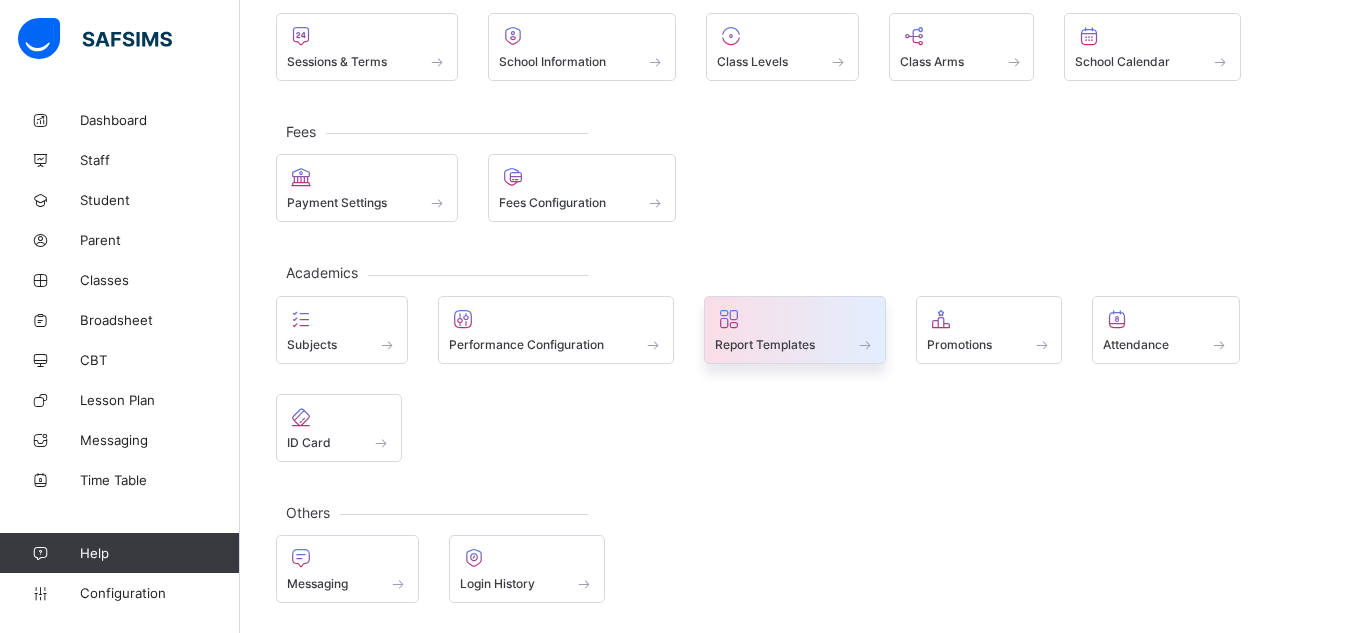 click on "Report Templates" at bounding box center [765, 344] 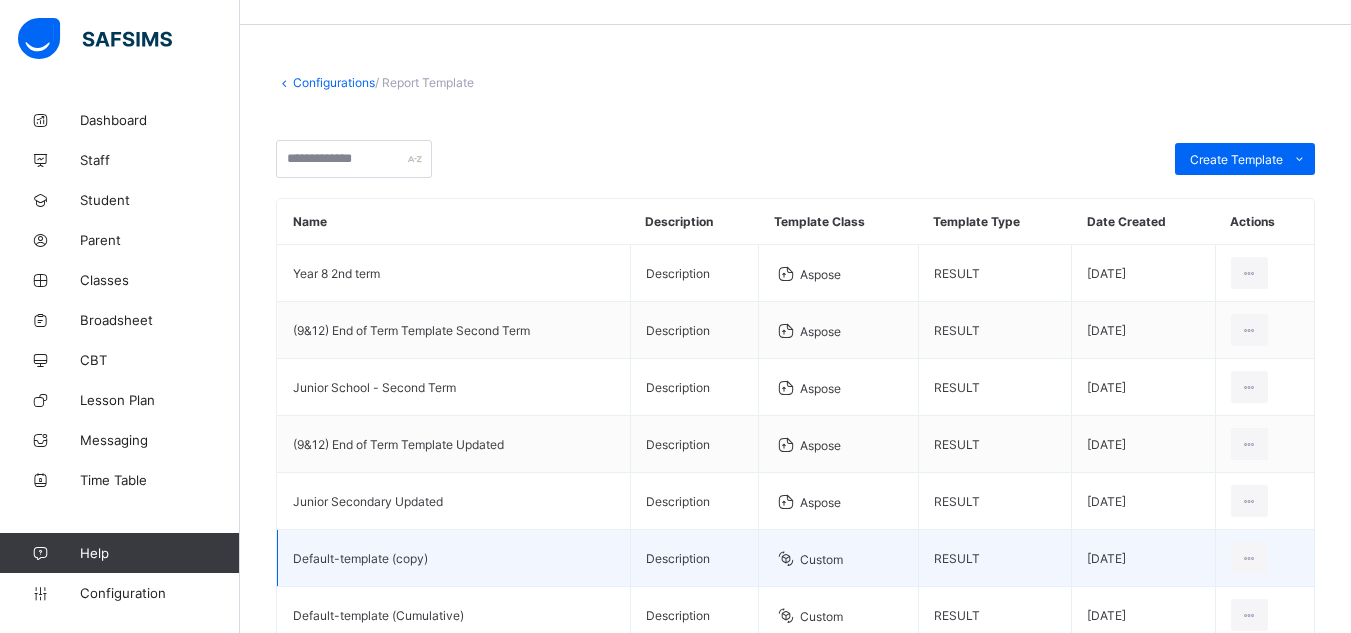 scroll, scrollTop: 0, scrollLeft: 0, axis: both 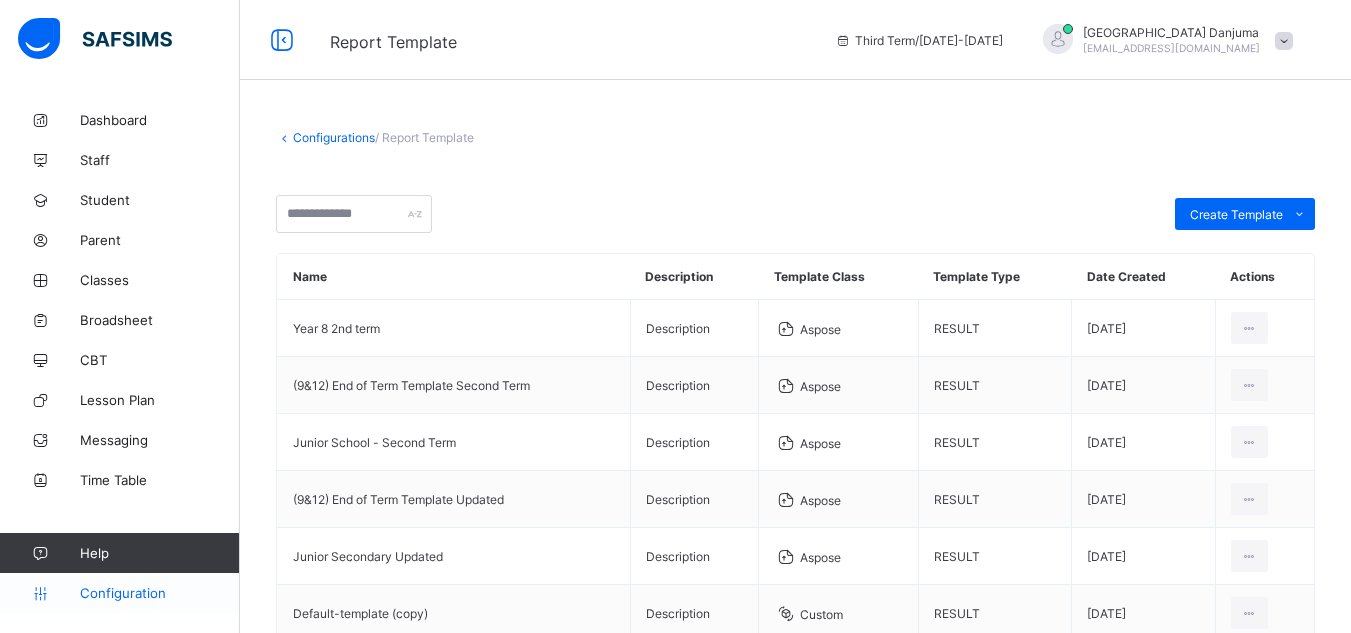click on "Configuration" at bounding box center (159, 593) 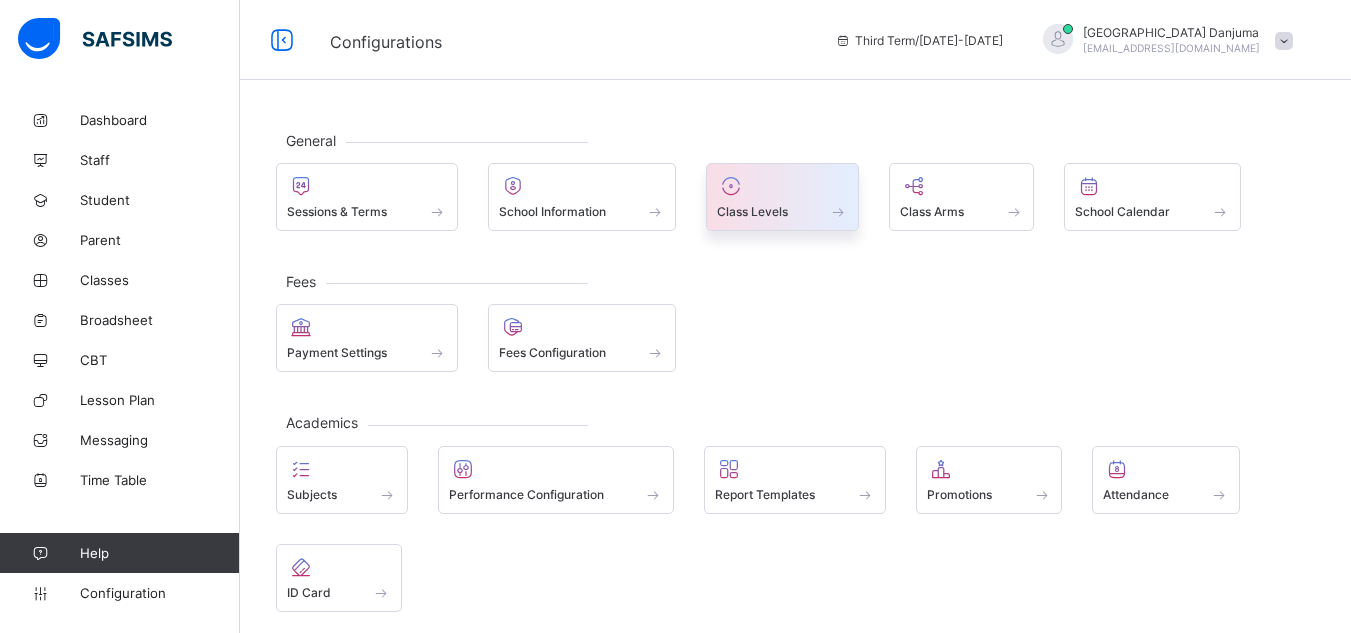 click on "Class Levels" at bounding box center [752, 211] 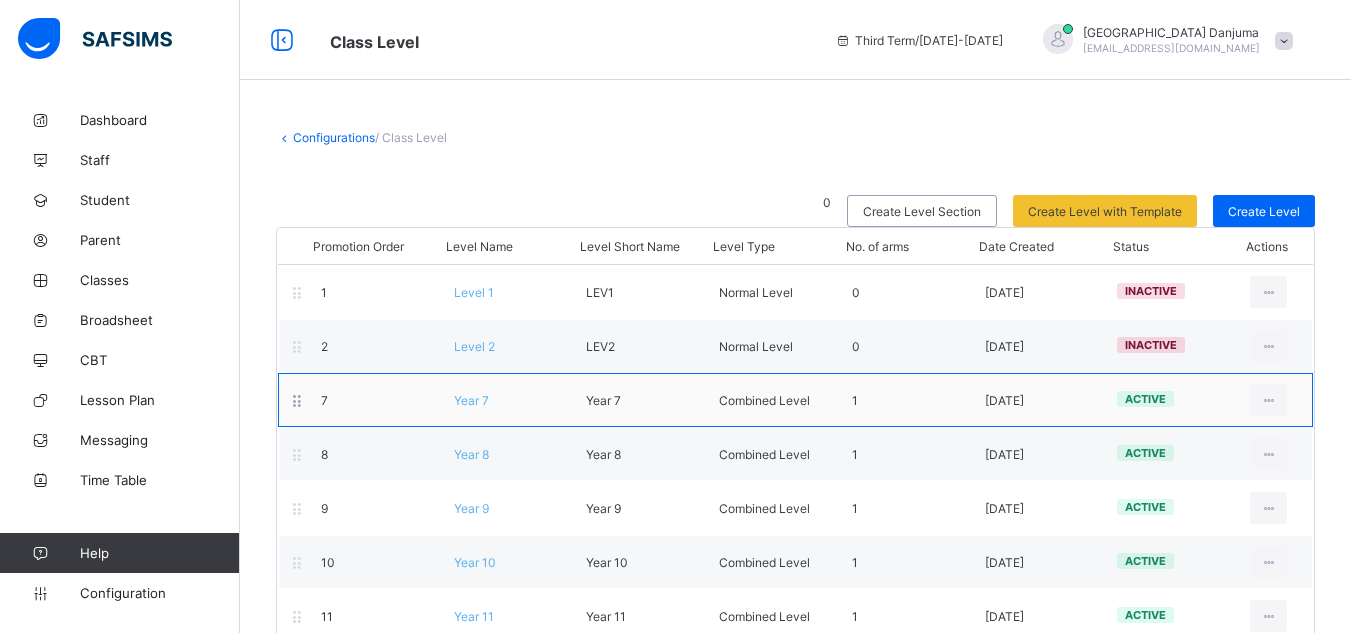 click on "Year 7" at bounding box center (471, 400) 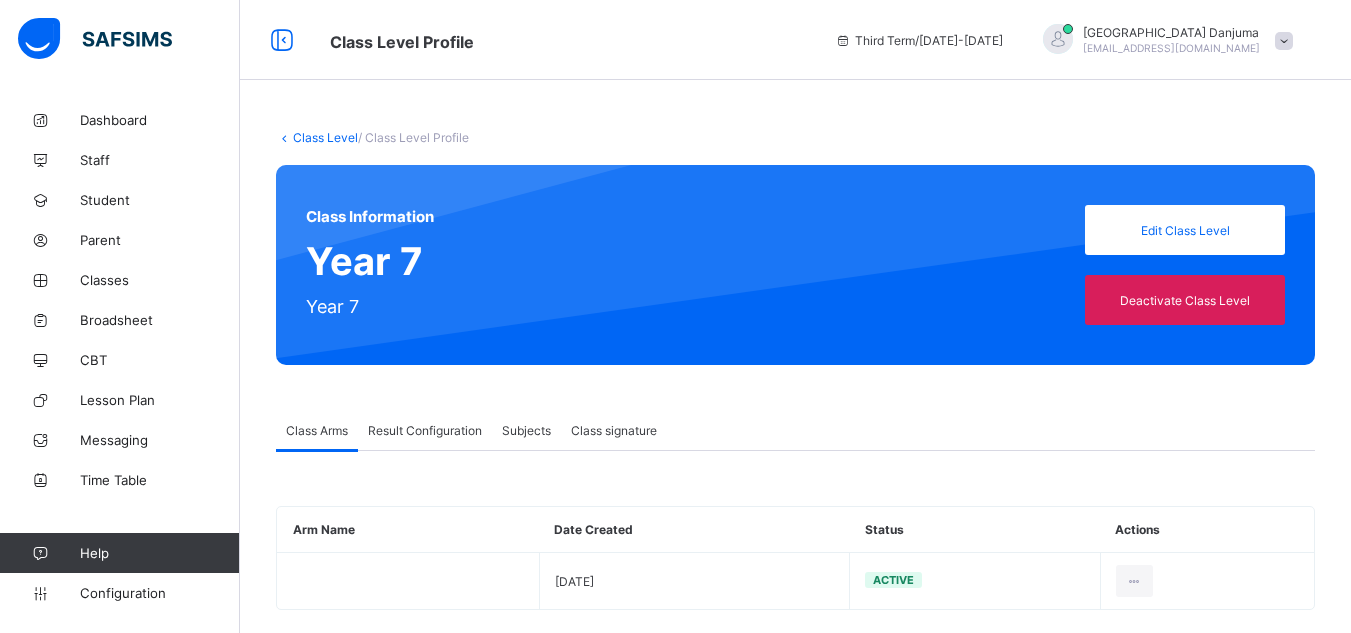 click on "Result Configuration" at bounding box center [425, 430] 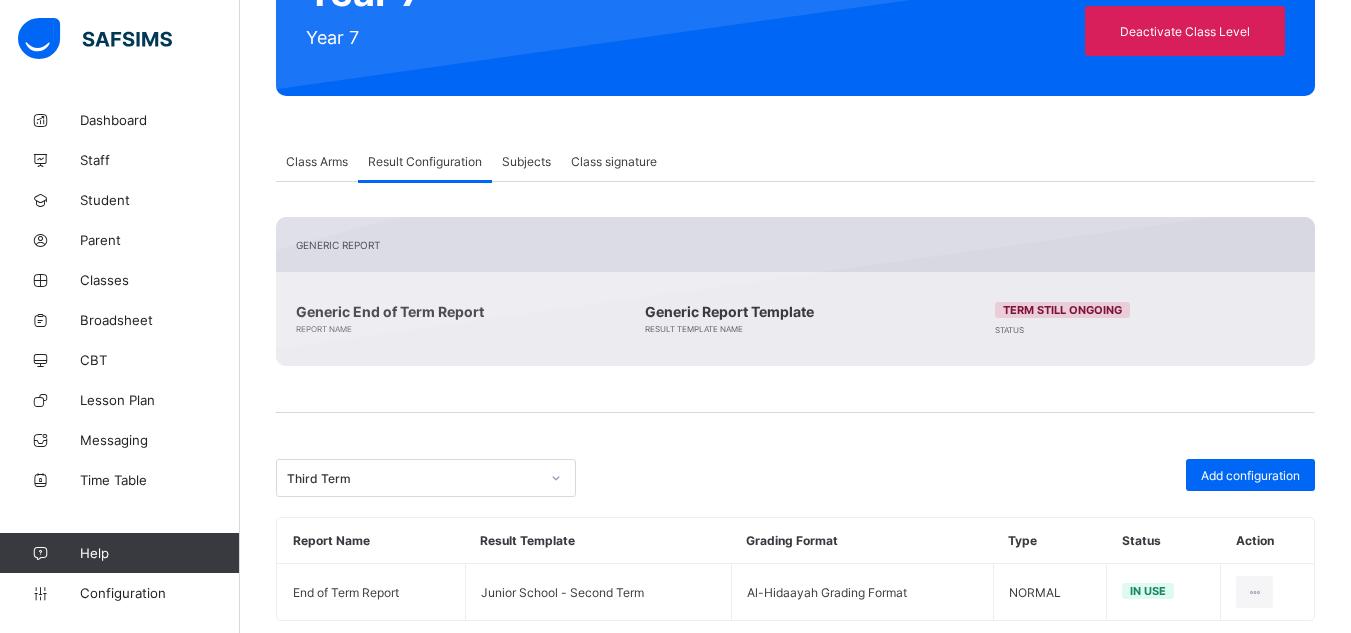 scroll, scrollTop: 307, scrollLeft: 0, axis: vertical 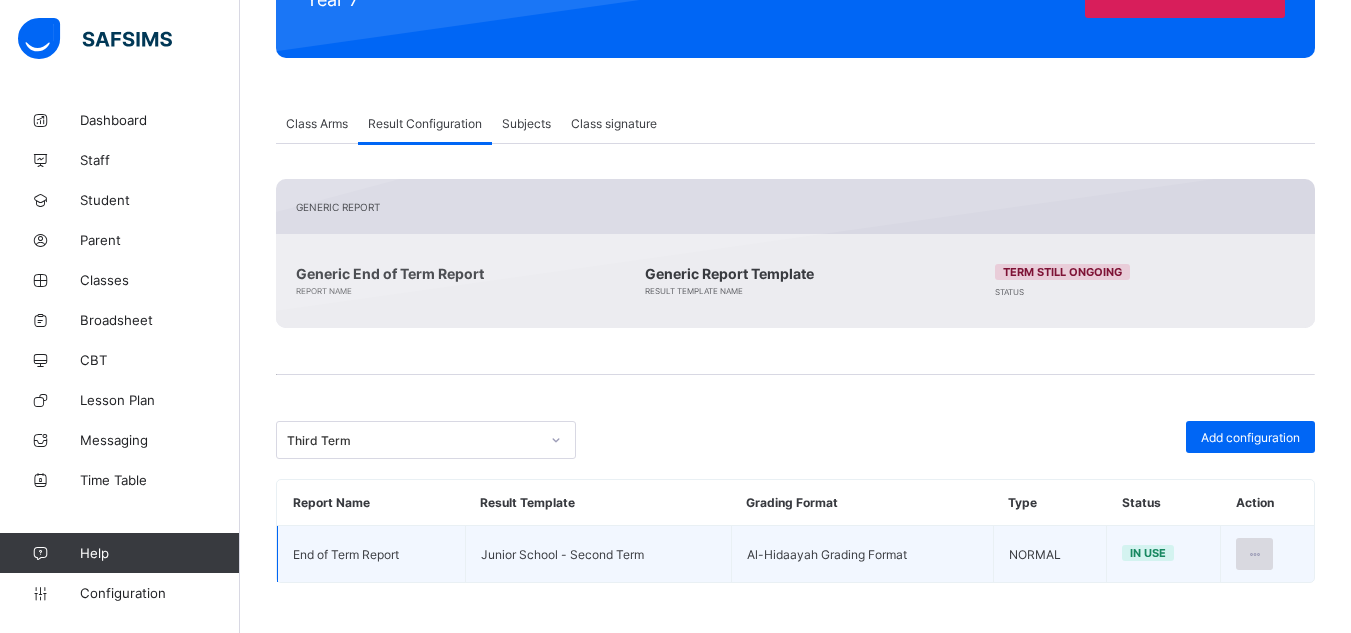 click at bounding box center [1254, 554] 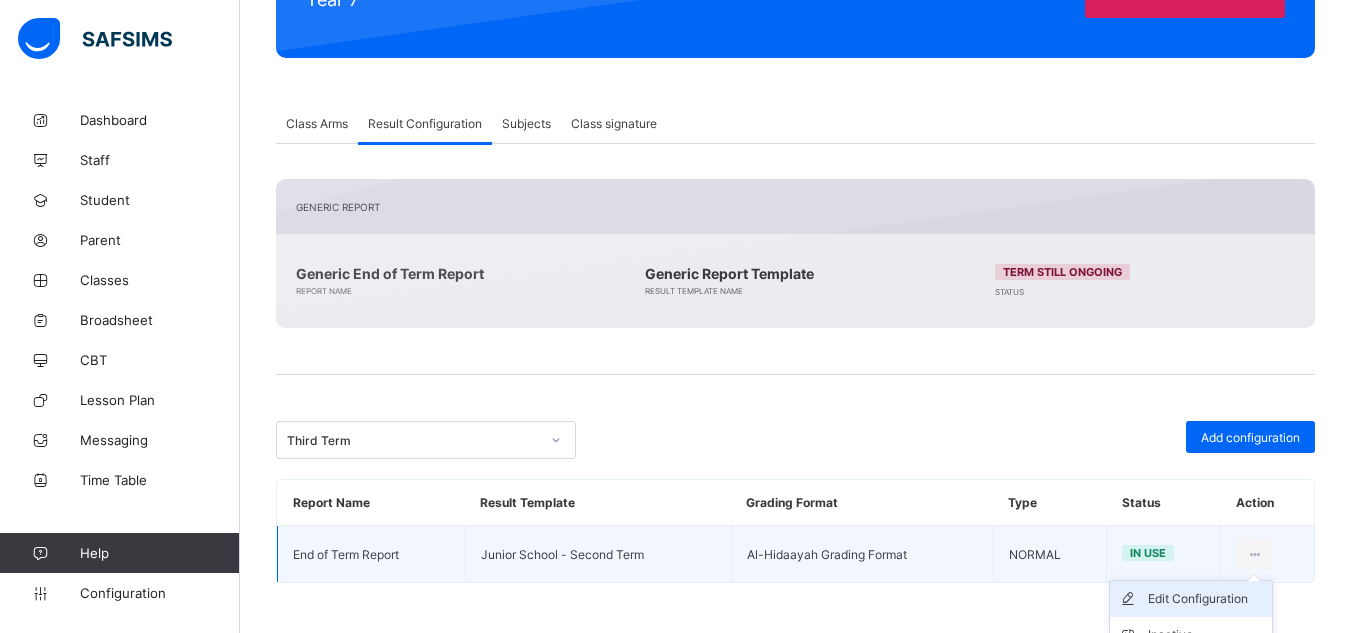 click on "Edit Configuration" at bounding box center (1206, 599) 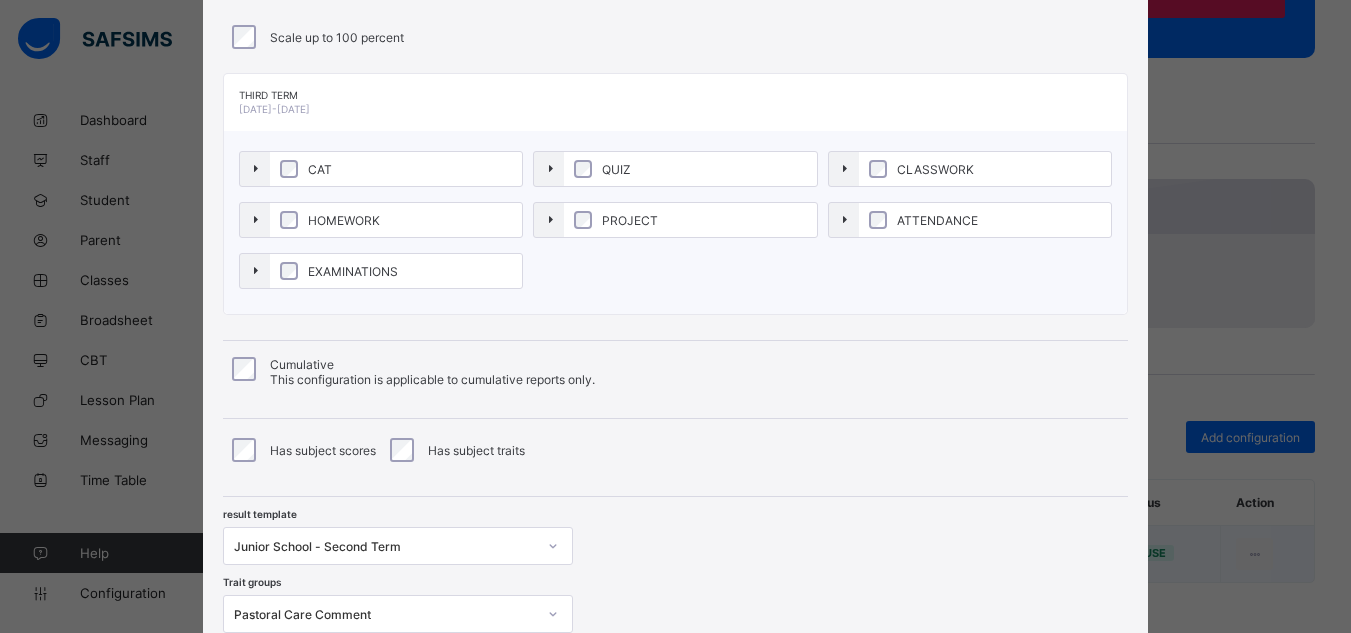 scroll, scrollTop: 329, scrollLeft: 0, axis: vertical 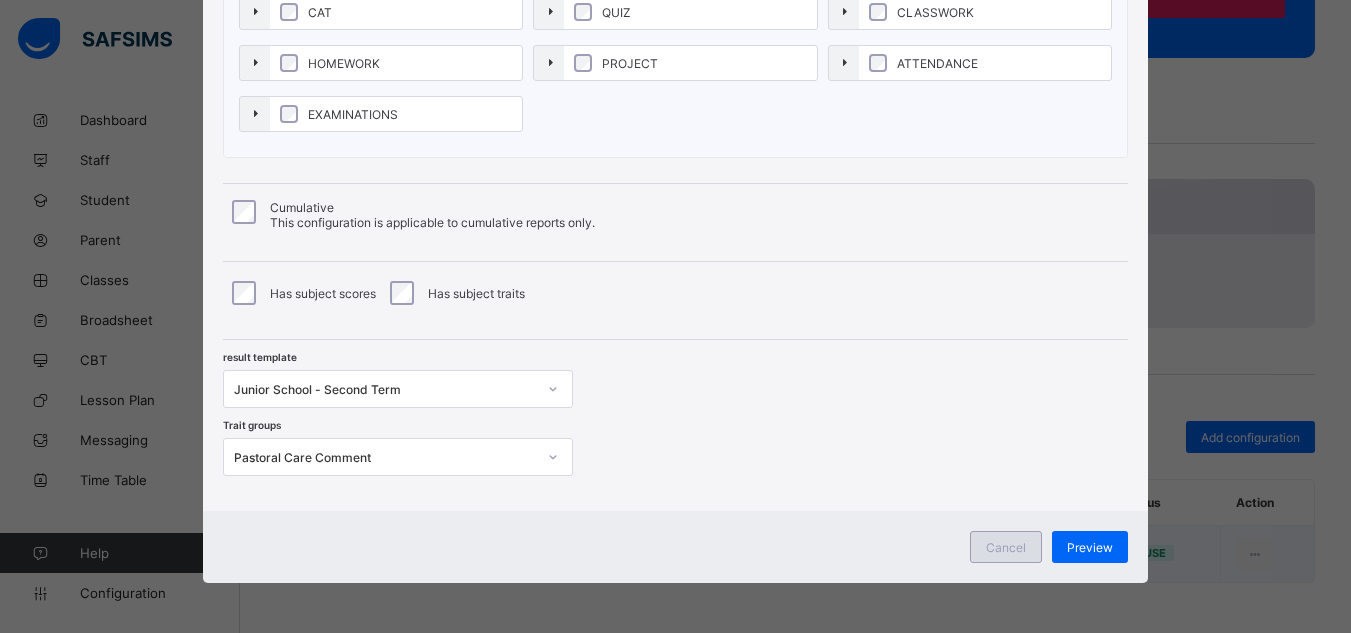 click on "Cancel" at bounding box center (1006, 547) 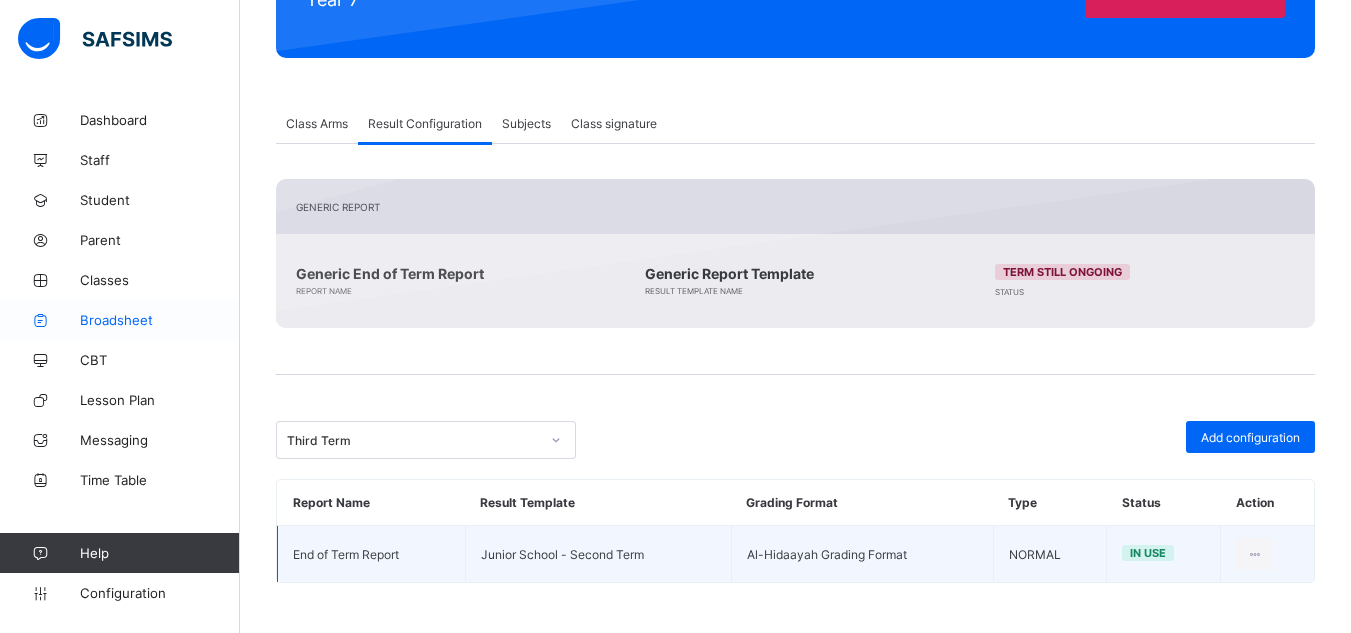 click on "Broadsheet" at bounding box center (160, 320) 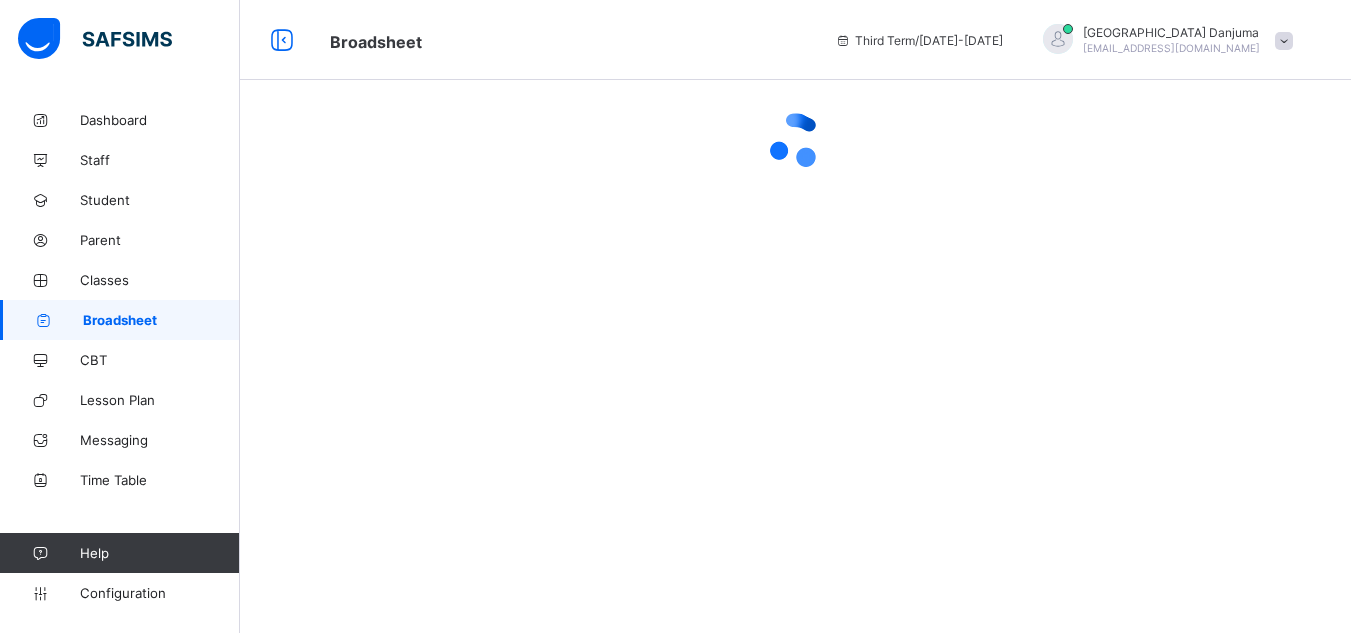 scroll, scrollTop: 0, scrollLeft: 0, axis: both 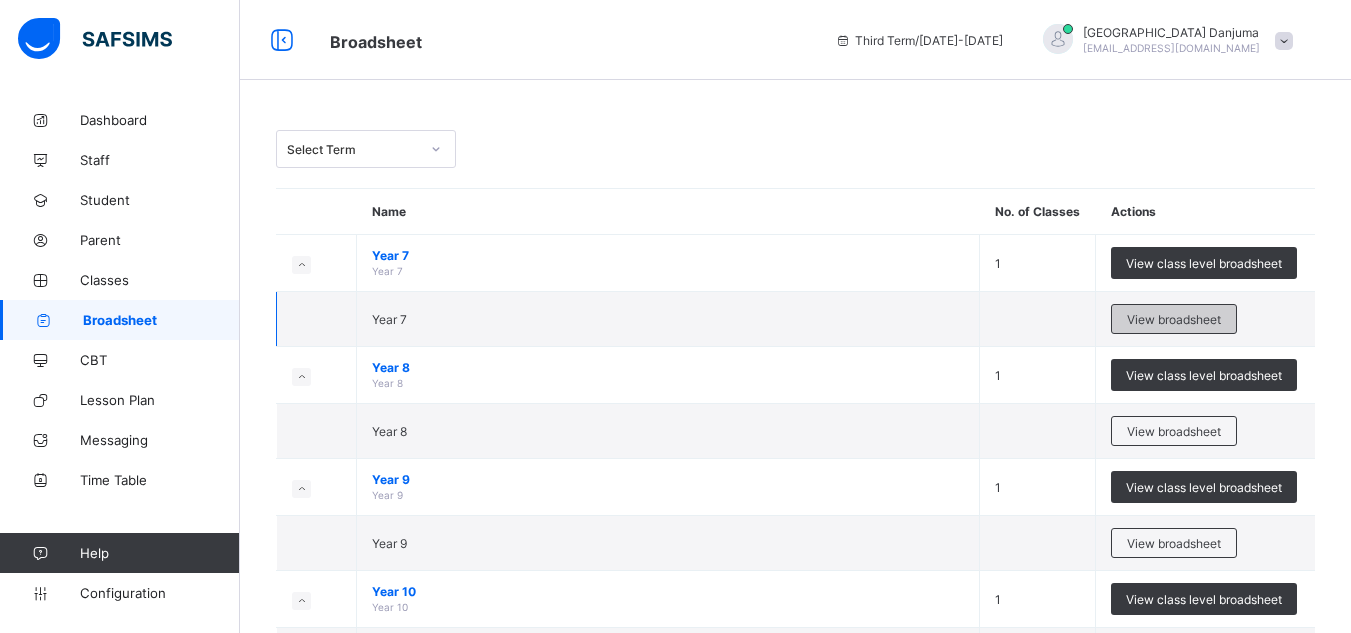 click on "View broadsheet" at bounding box center (1174, 319) 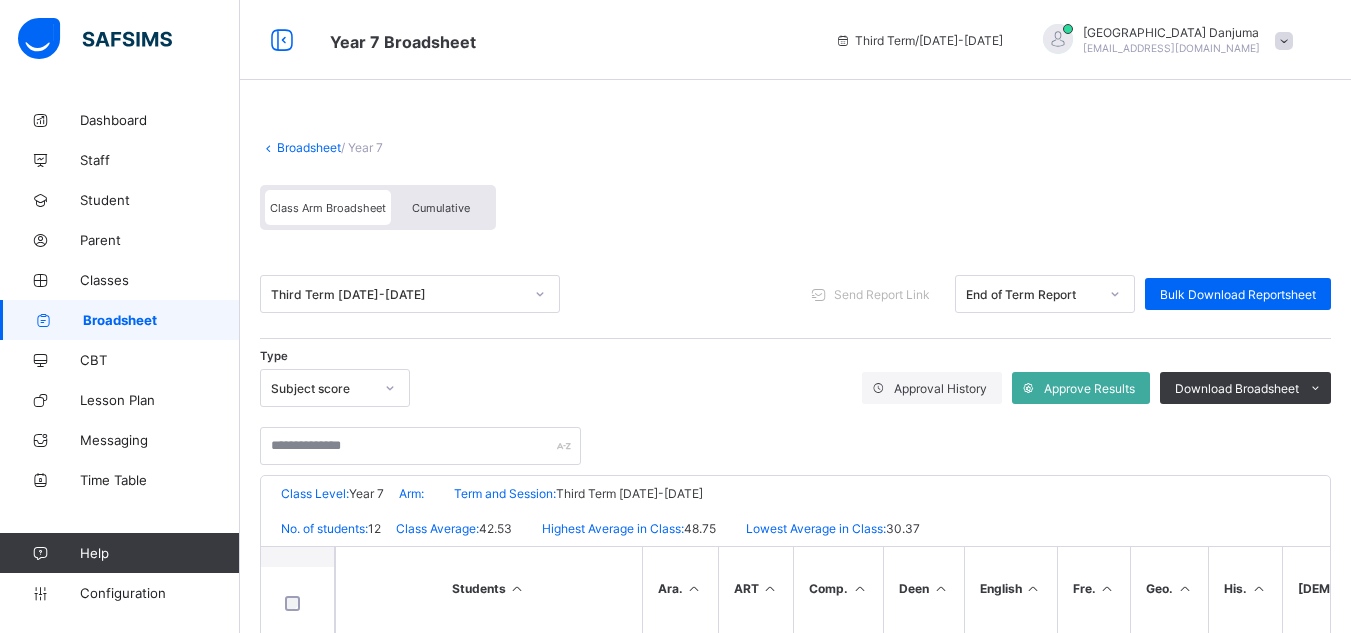 scroll, scrollTop: 455, scrollLeft: 0, axis: vertical 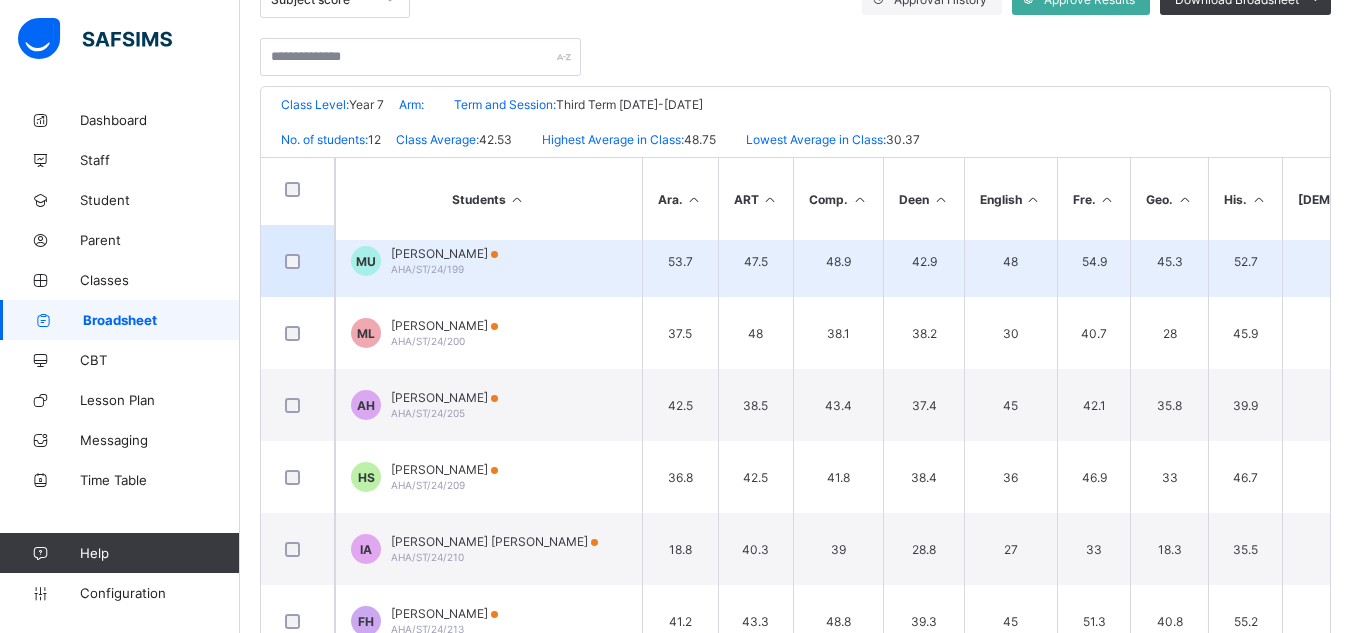 click on "Maryam Bashir Umar" at bounding box center [444, 253] 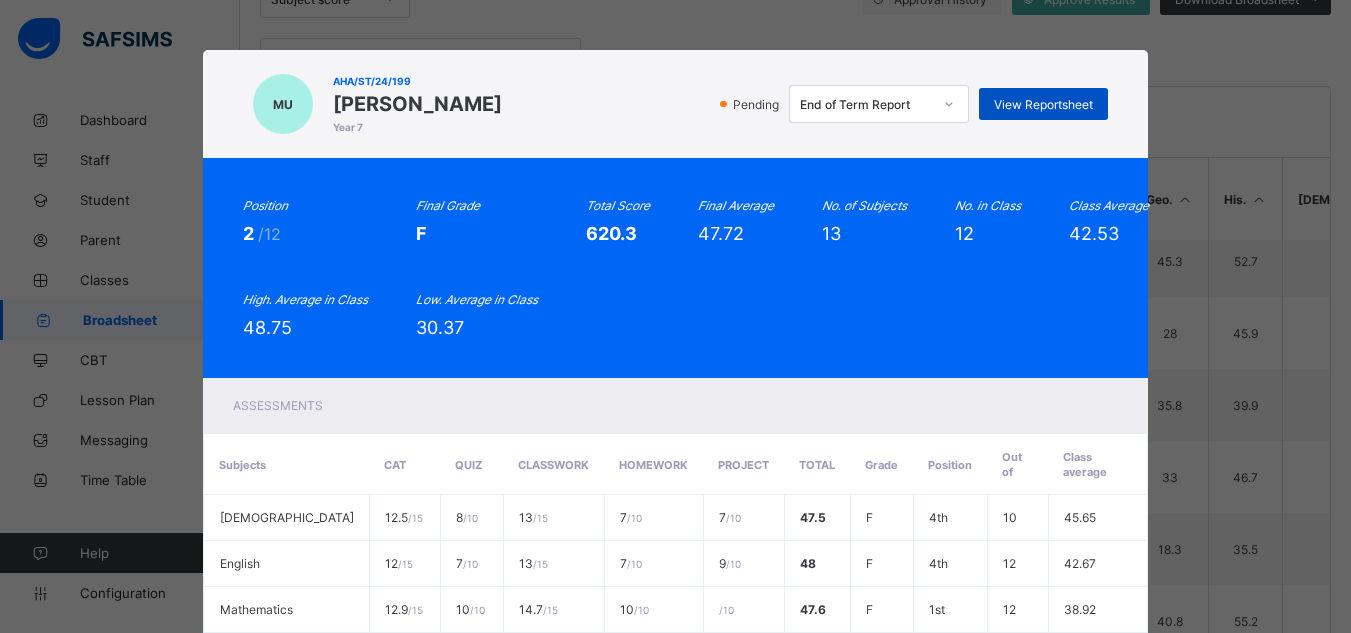 click on "View Reportsheet" at bounding box center (1043, 104) 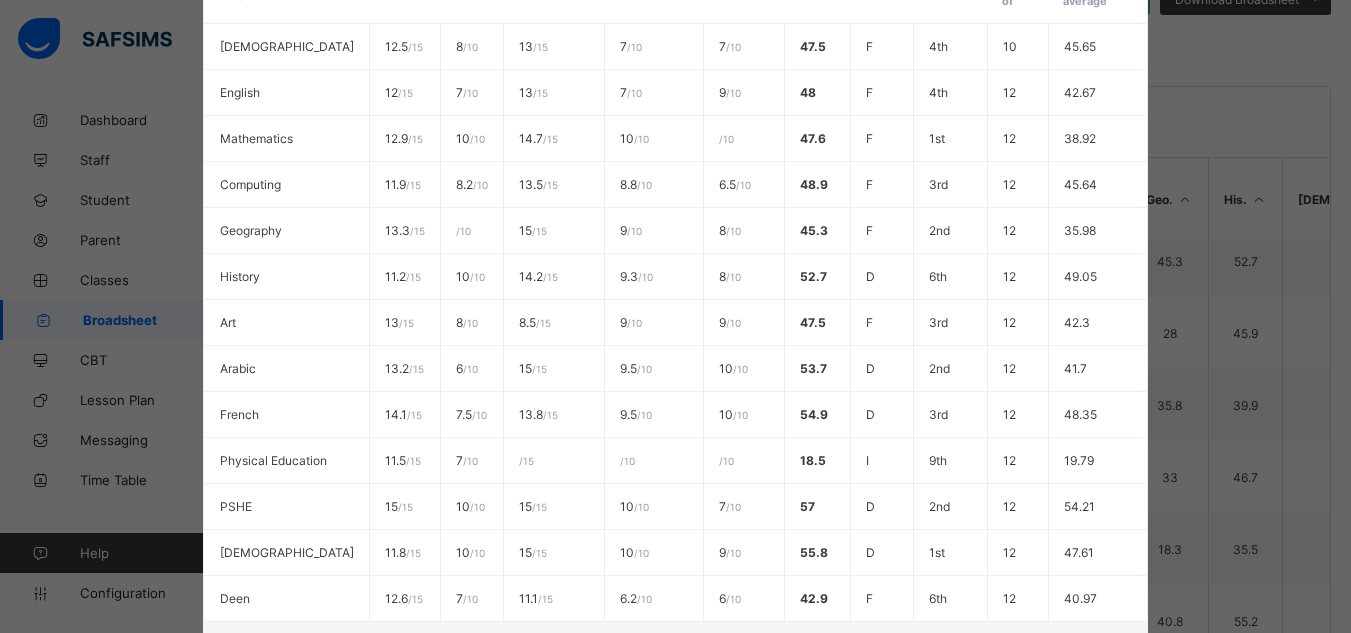 scroll, scrollTop: 627, scrollLeft: 0, axis: vertical 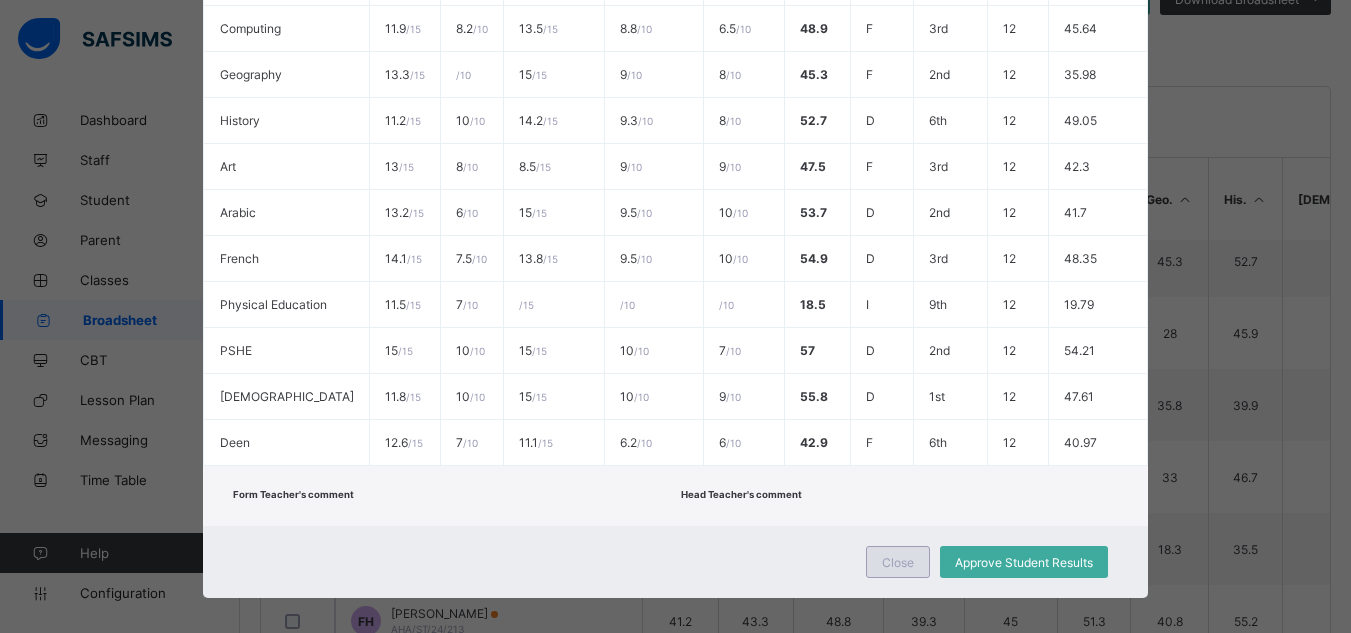 click on "Close" at bounding box center (898, 562) 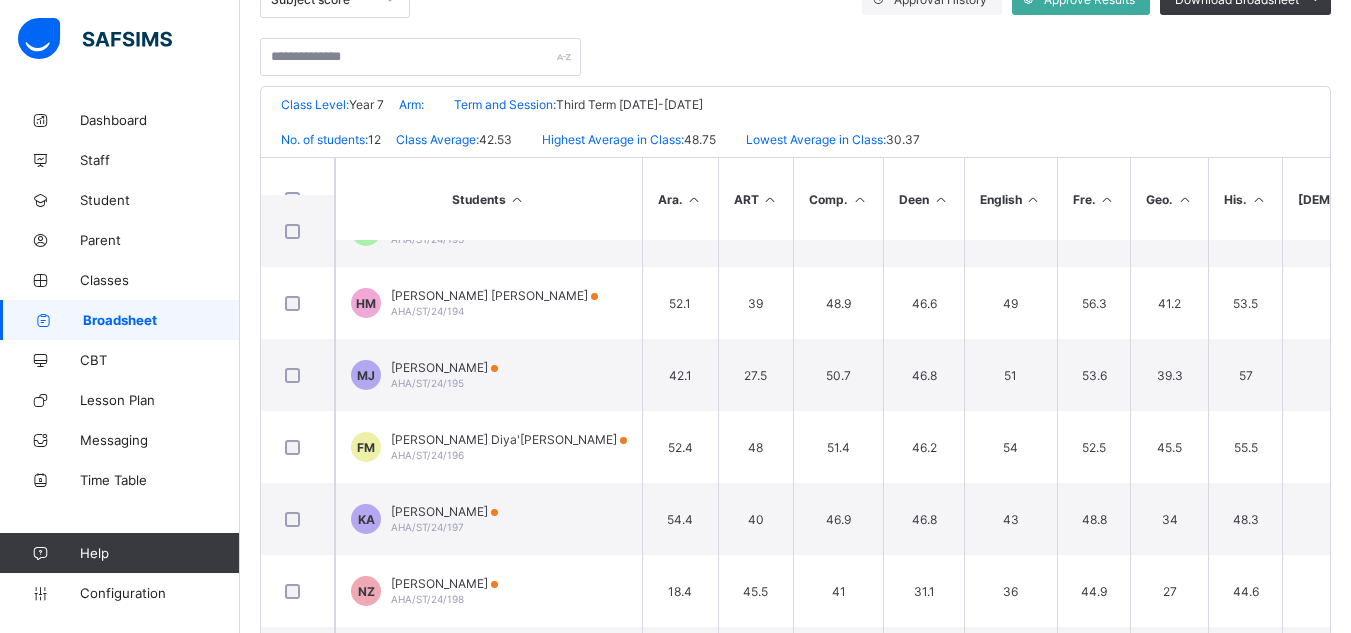 scroll, scrollTop: 0, scrollLeft: 0, axis: both 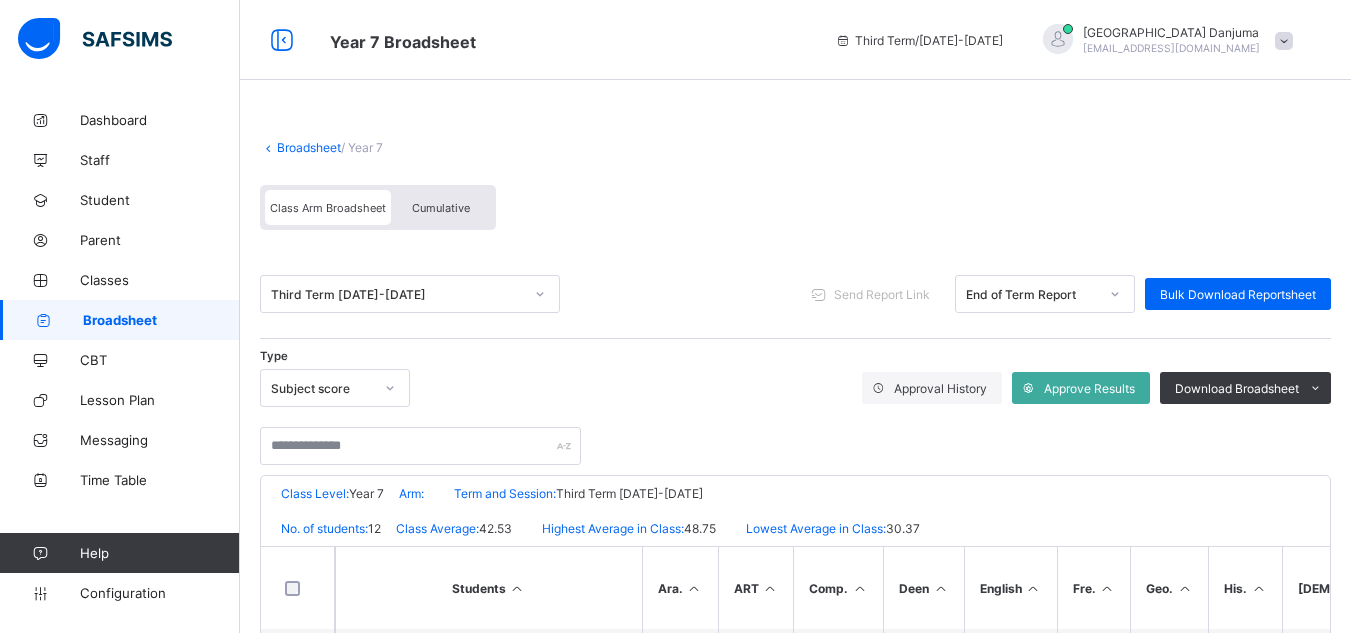 click on "Cumulative" at bounding box center (441, 208) 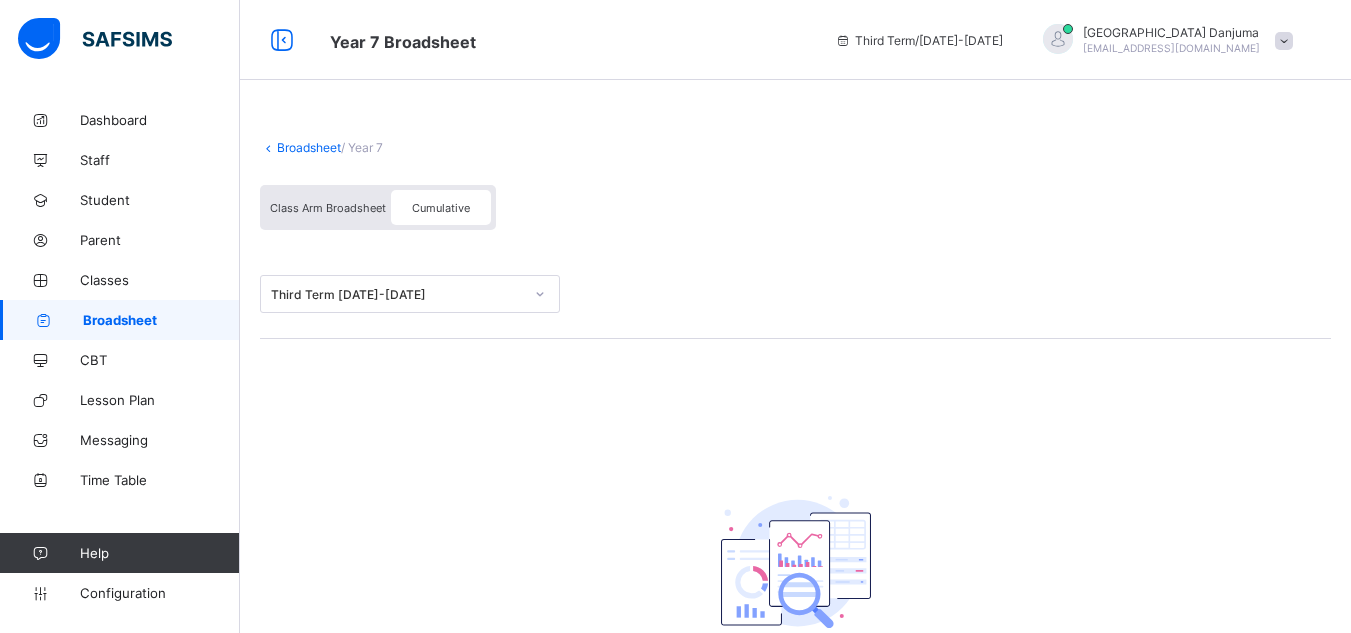 click on "Class Arm Broadsheet" at bounding box center [328, 207] 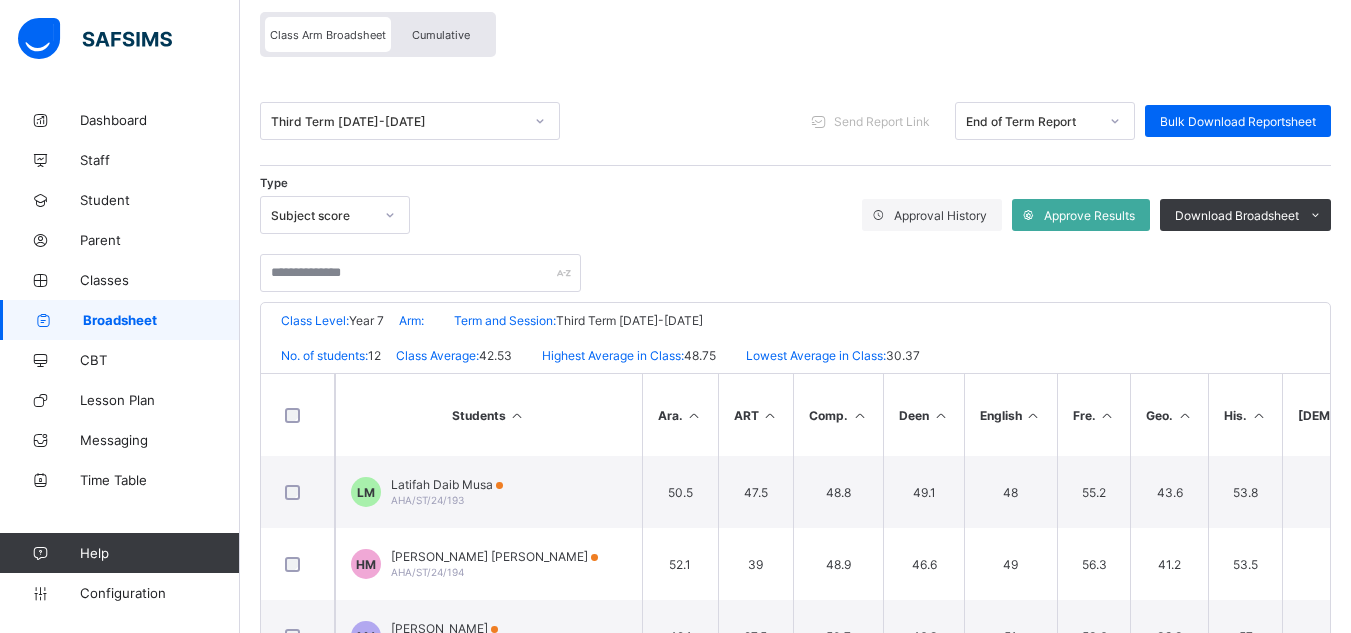 scroll, scrollTop: 174, scrollLeft: 0, axis: vertical 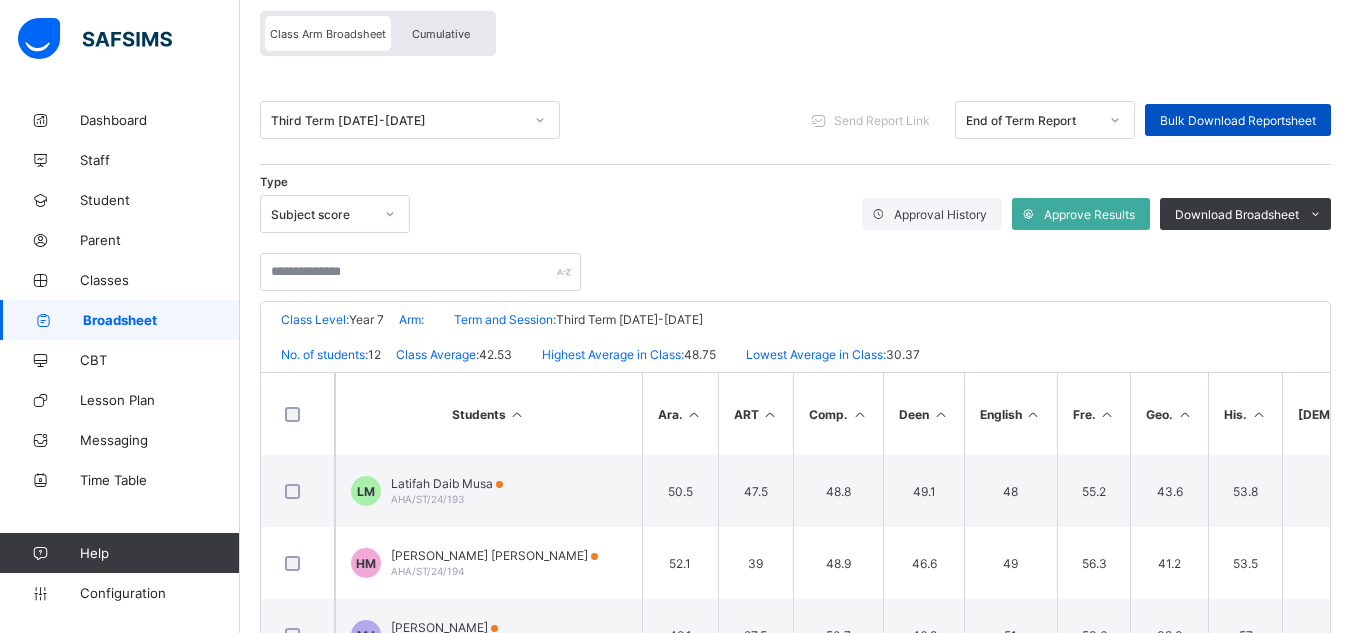 click on "Bulk Download Reportsheet" at bounding box center (1238, 120) 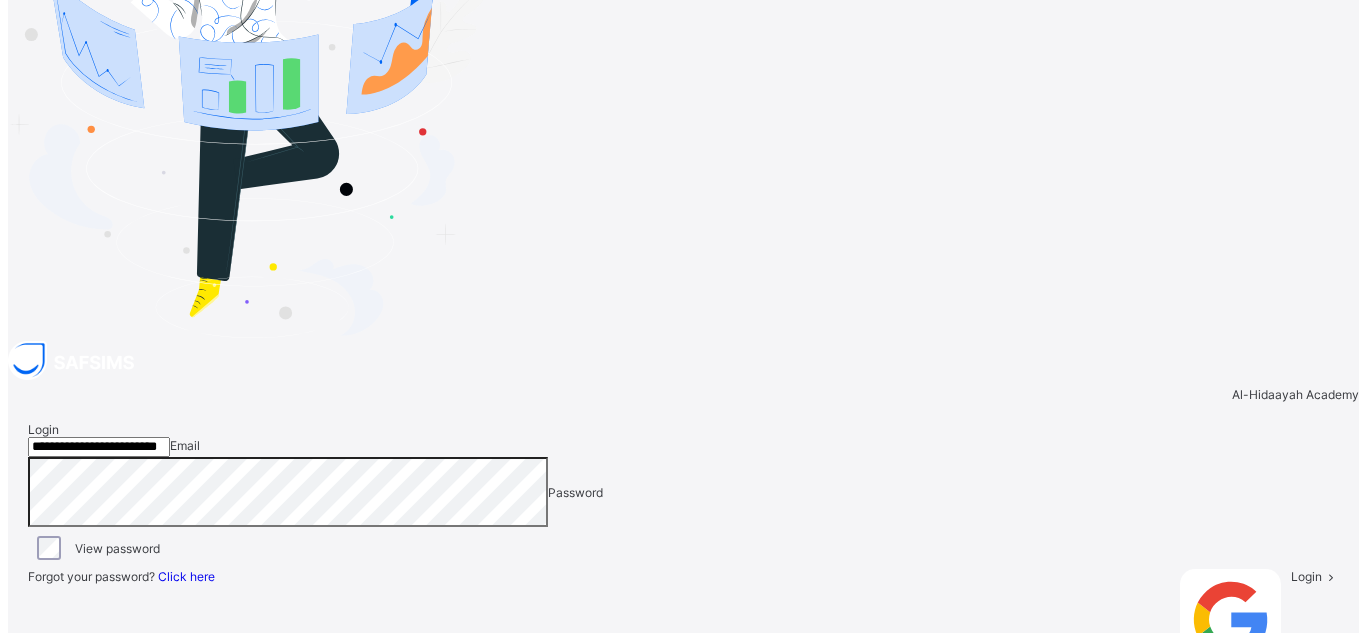 scroll, scrollTop: 0, scrollLeft: 0, axis: both 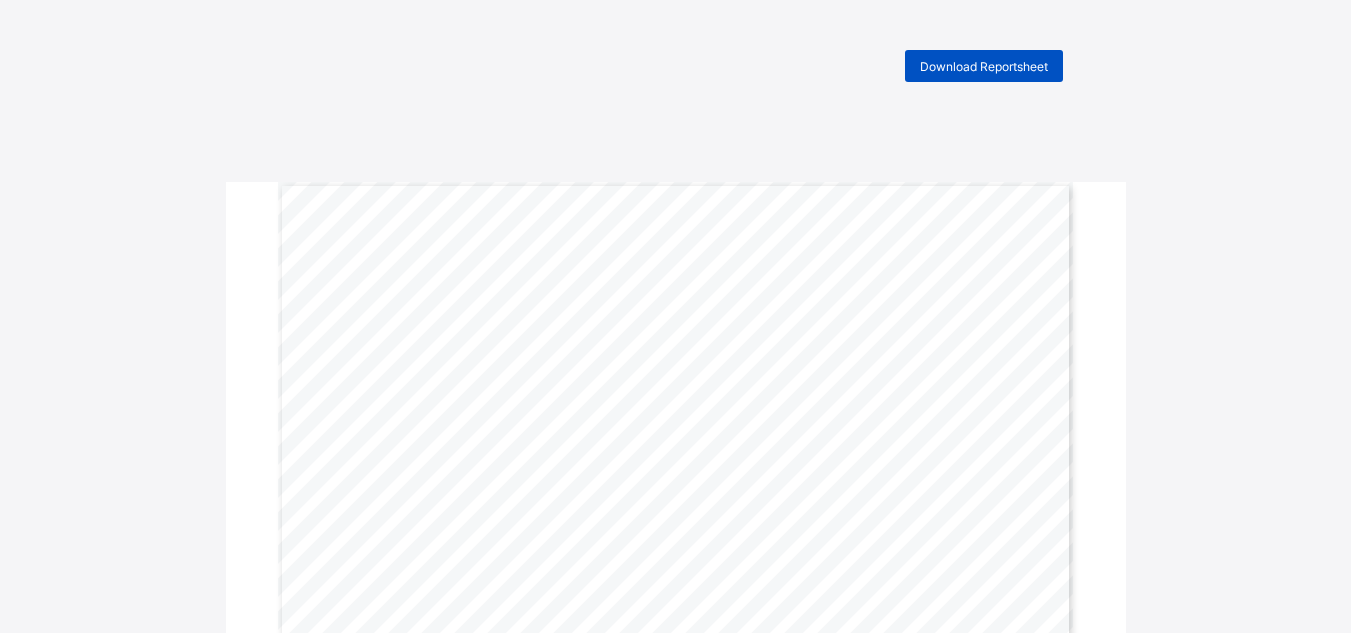click on "Download Reportsheet" at bounding box center (984, 66) 